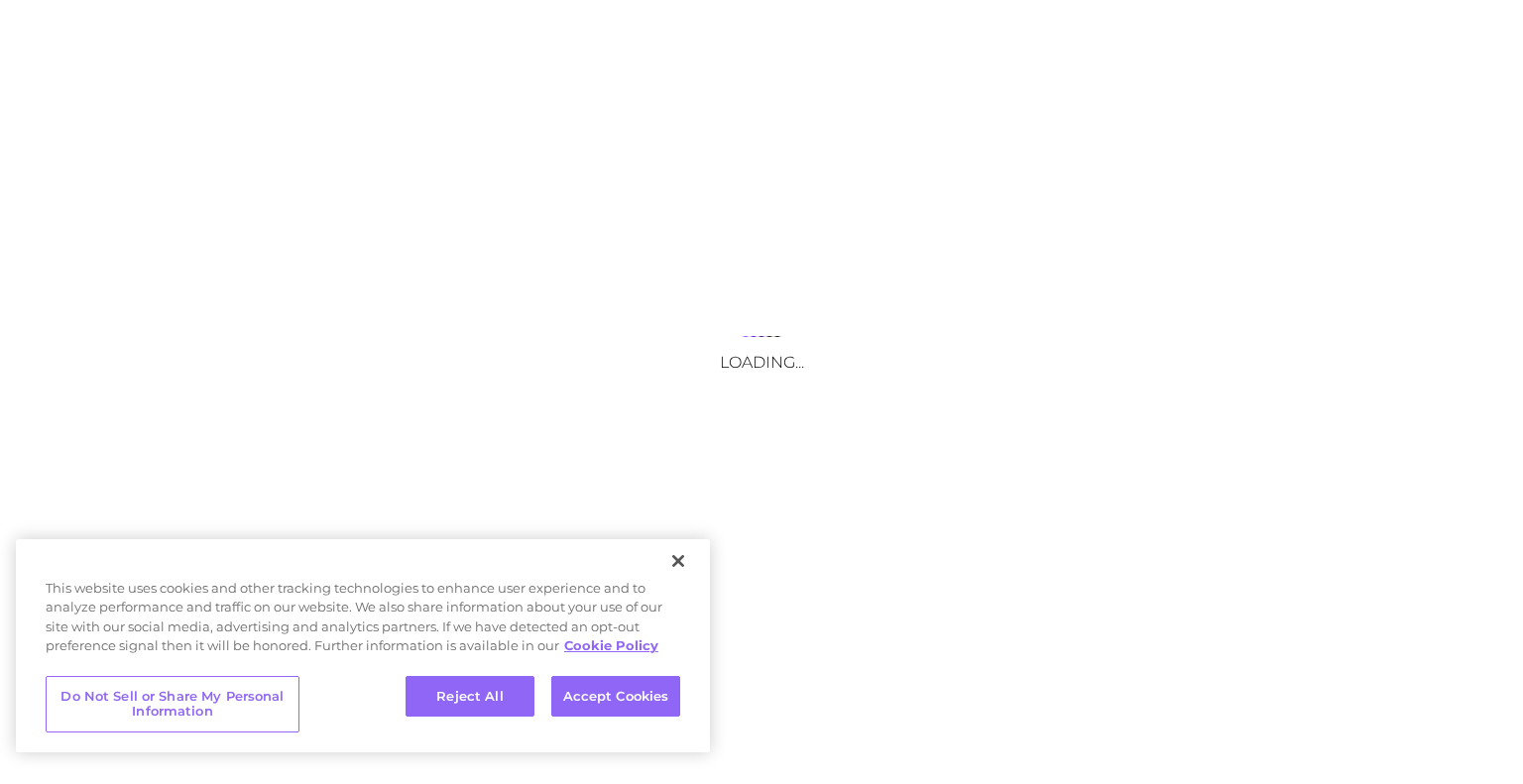 scroll, scrollTop: 0, scrollLeft: 0, axis: both 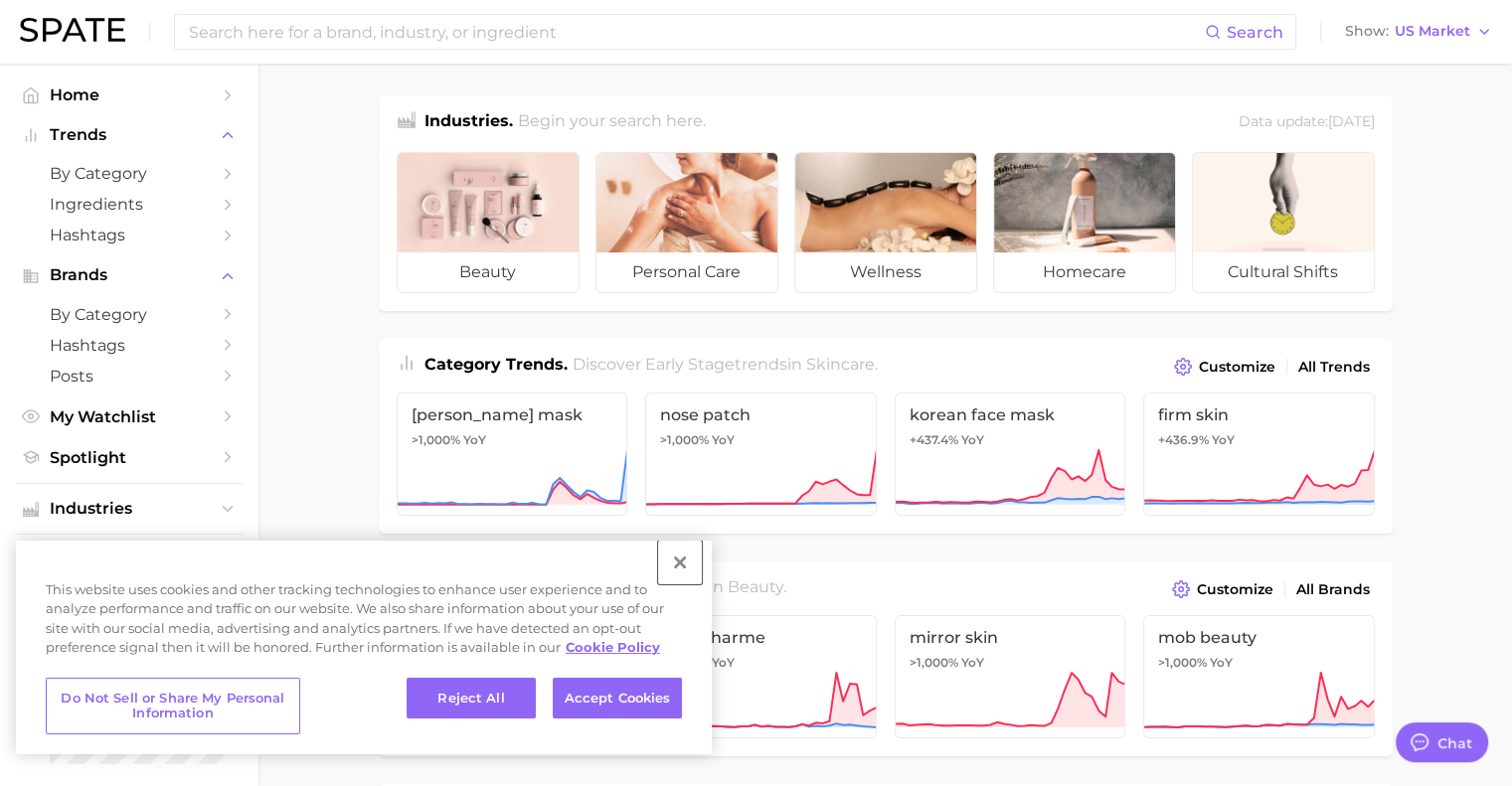click at bounding box center (680, 562) 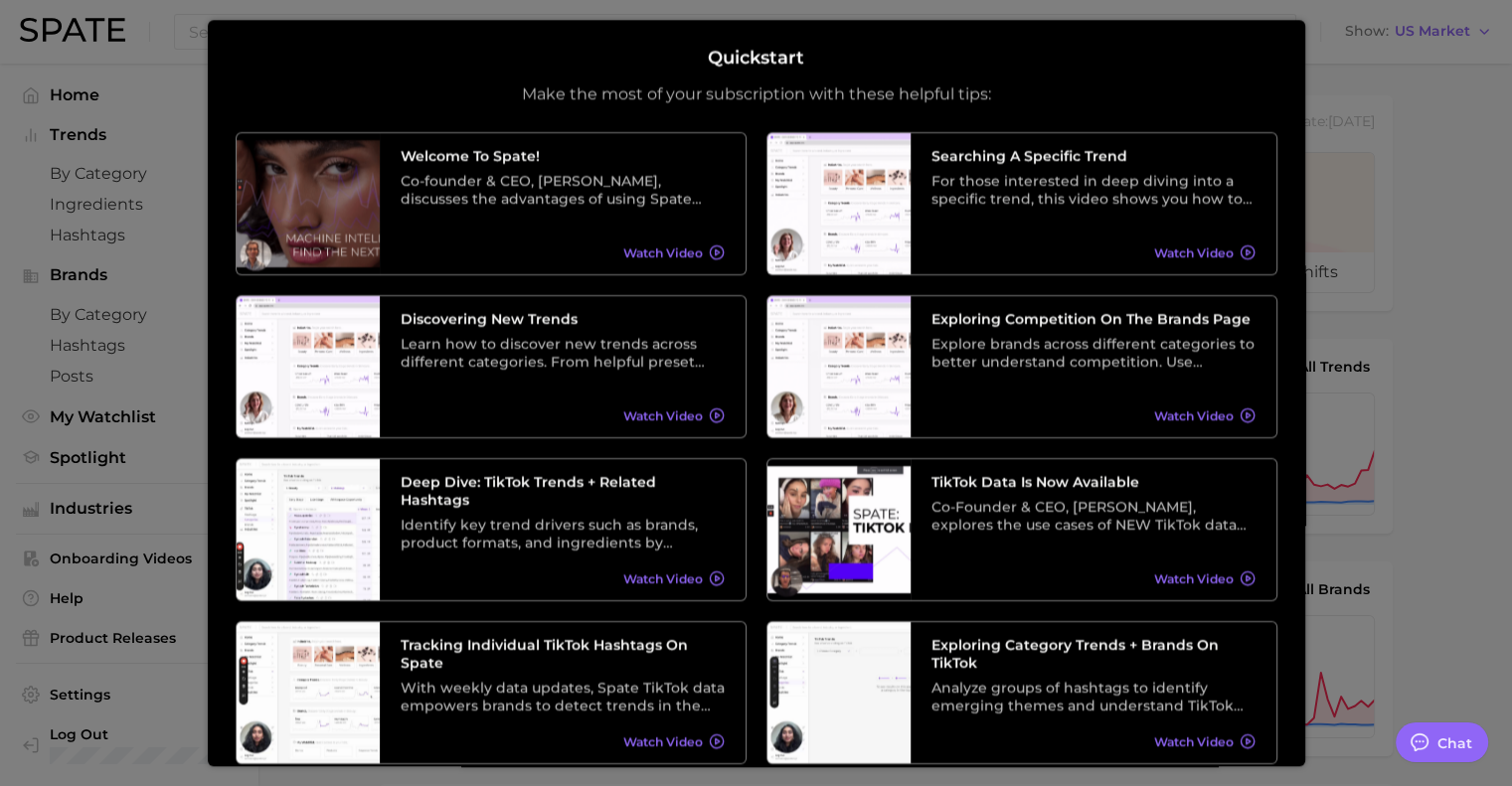 click at bounding box center (756, 805) 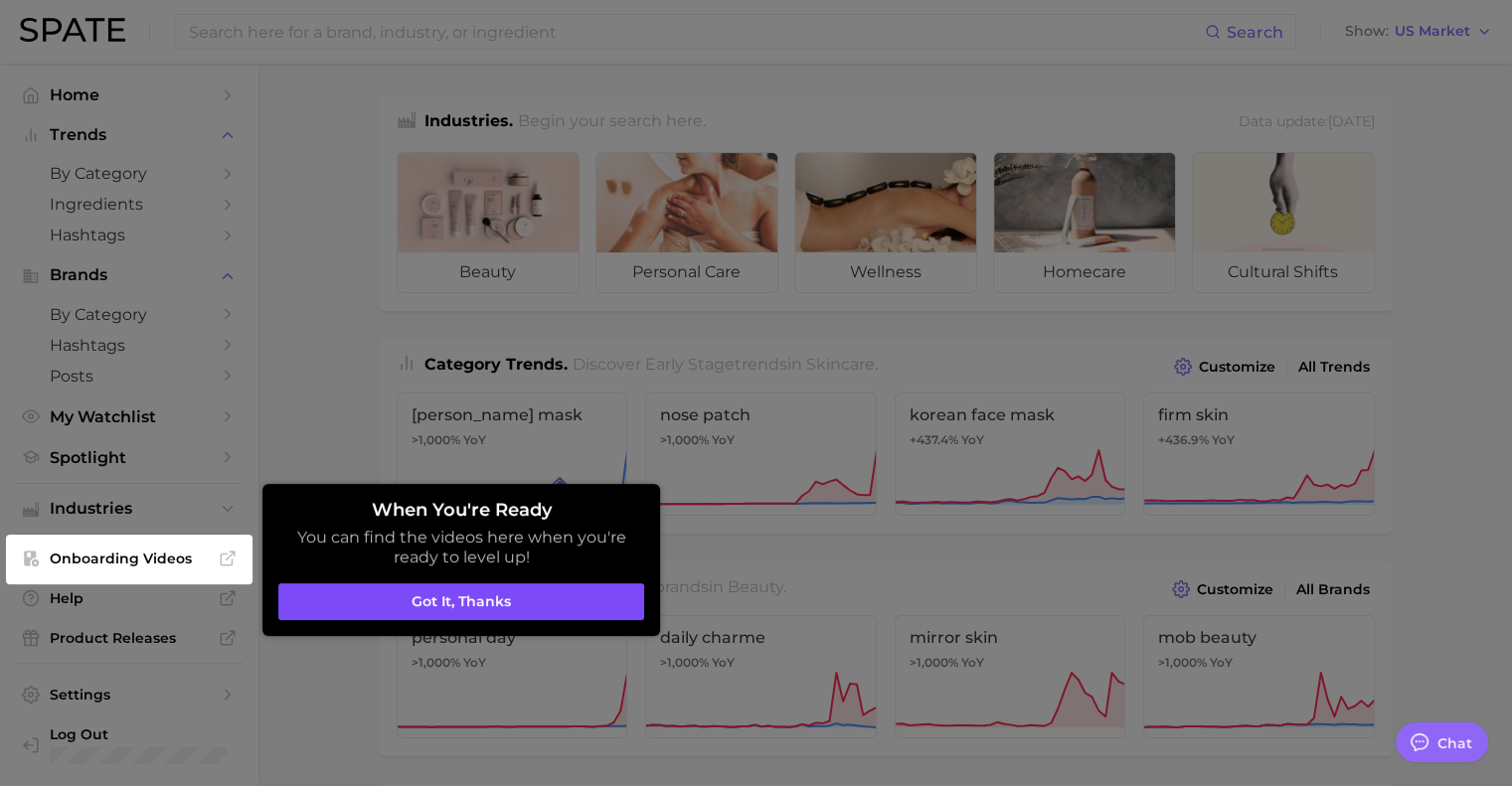 click on "Got it, thanks" at bounding box center [461, 602] 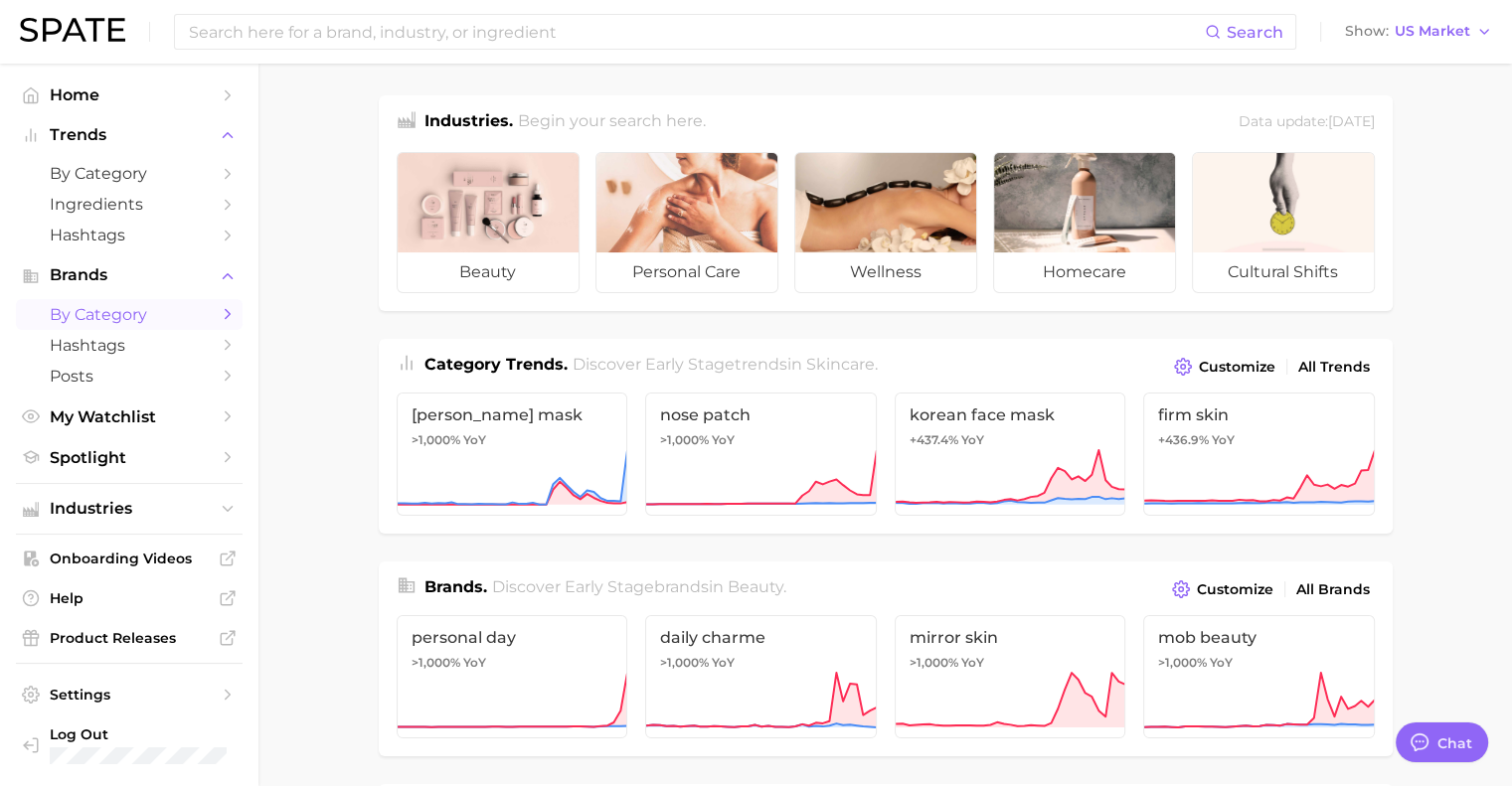 click on "by Category" at bounding box center [129, 314] 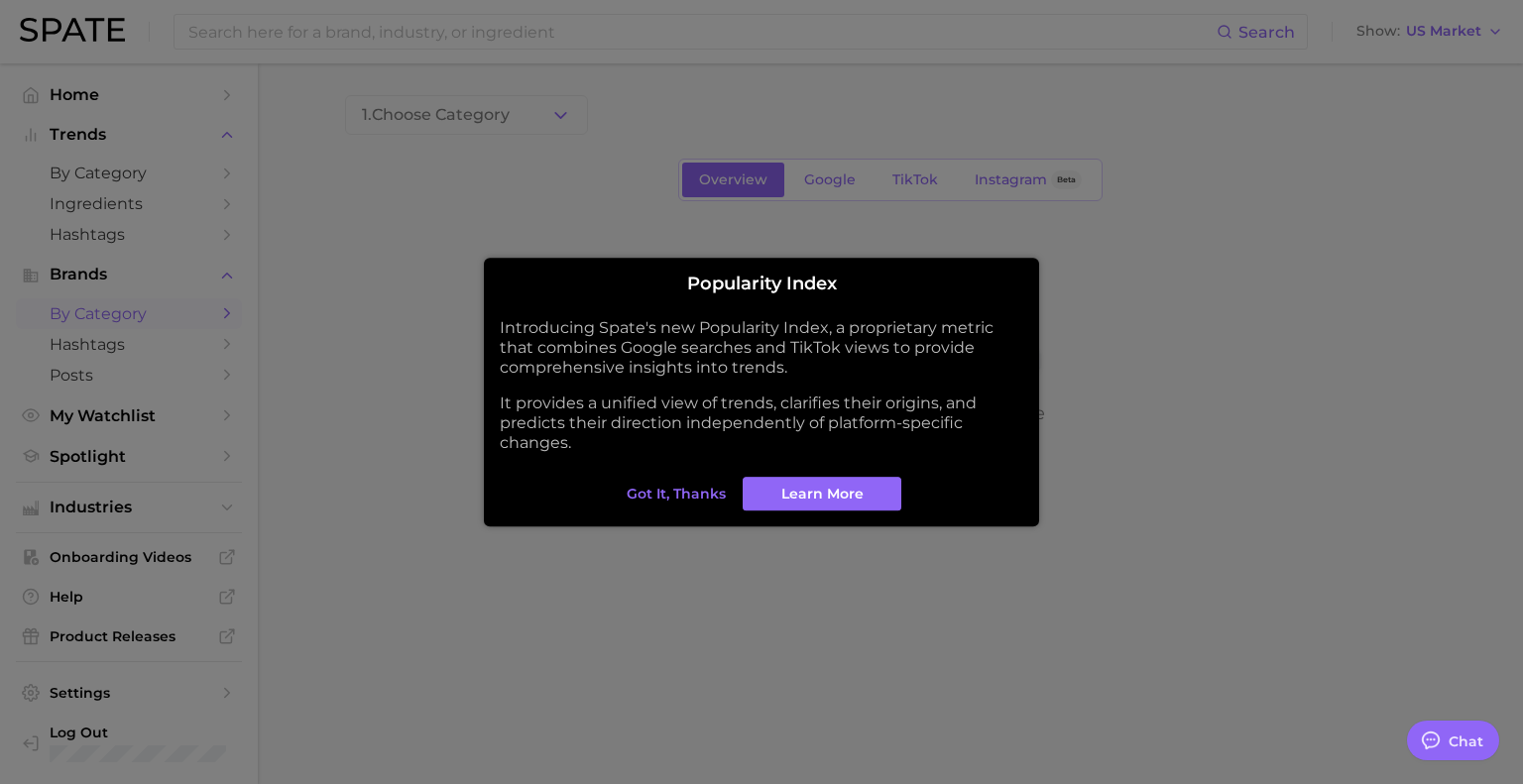 click at bounding box center (762, 392) 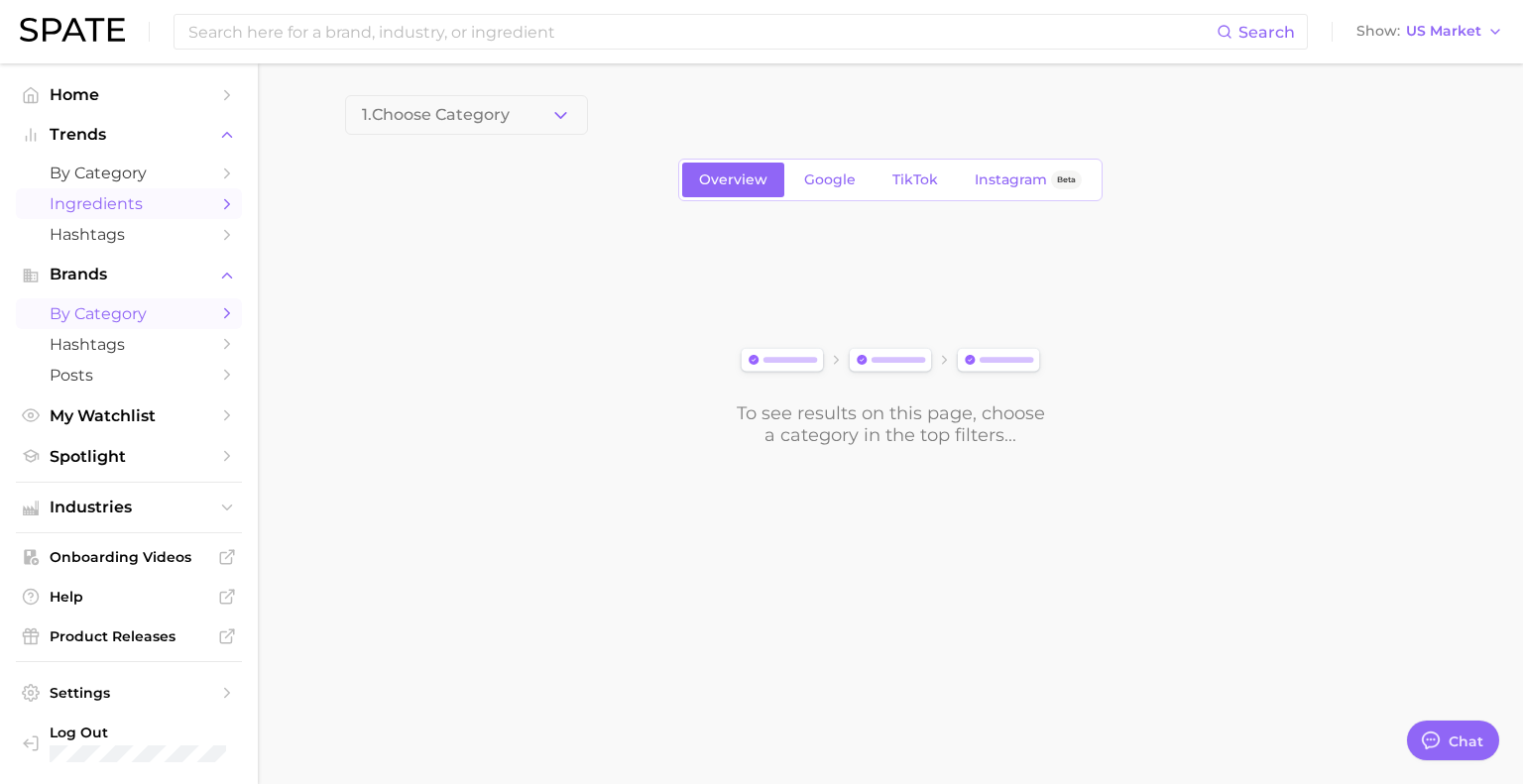 click on "Ingredients" at bounding box center [129, 203] 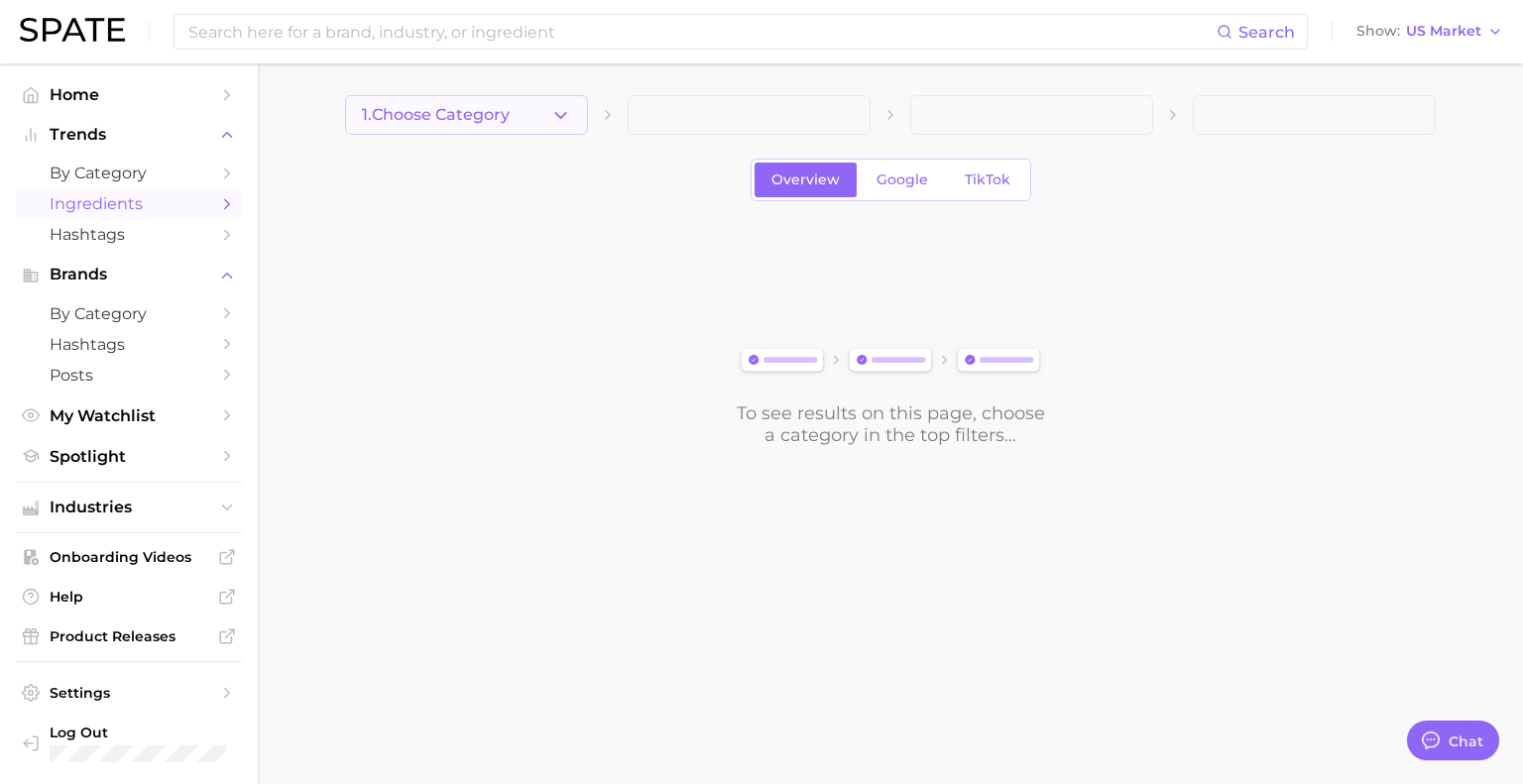 click on "1.  Choose Category" at bounding box center [466, 115] 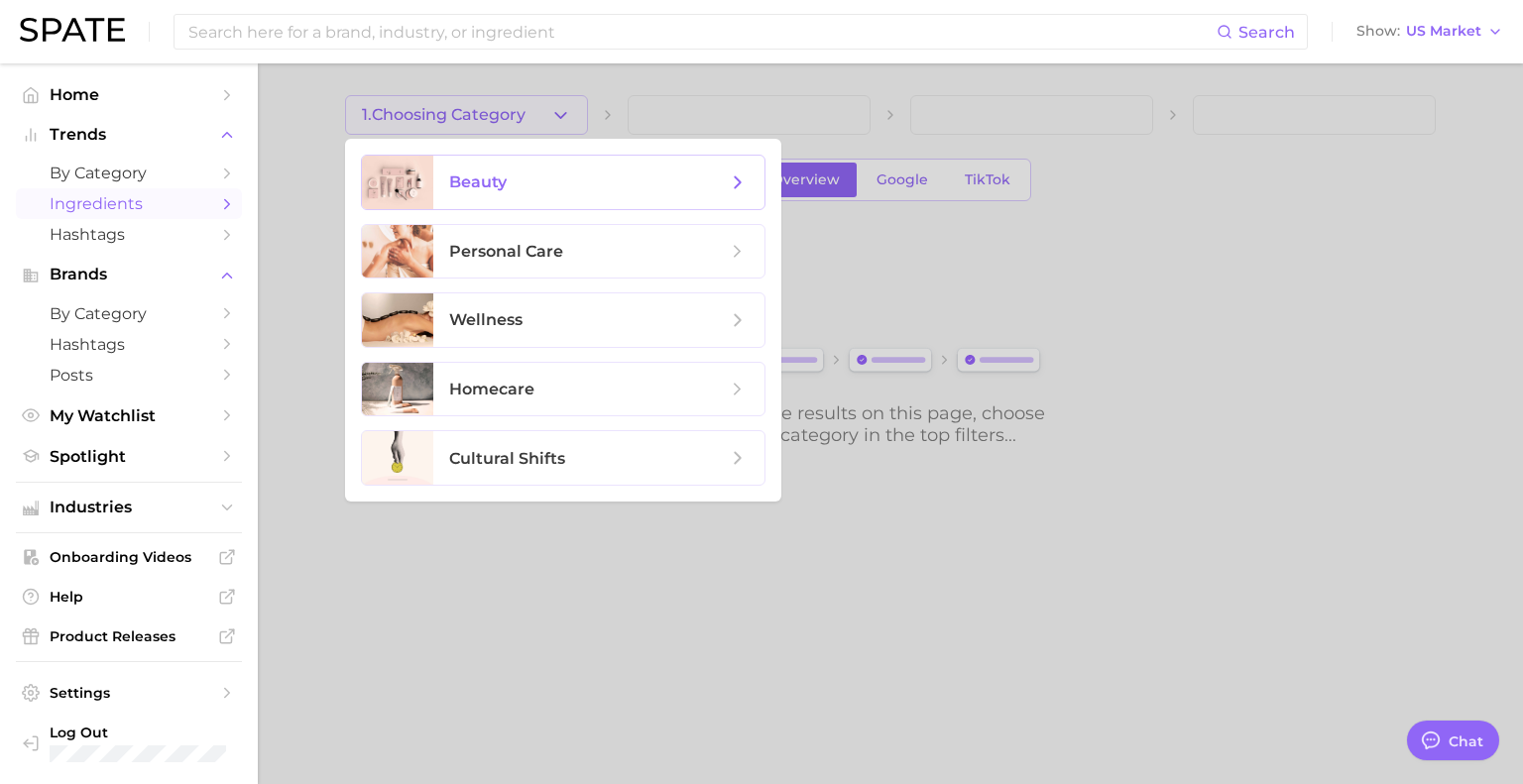 click on "beauty" at bounding box center (599, 182) 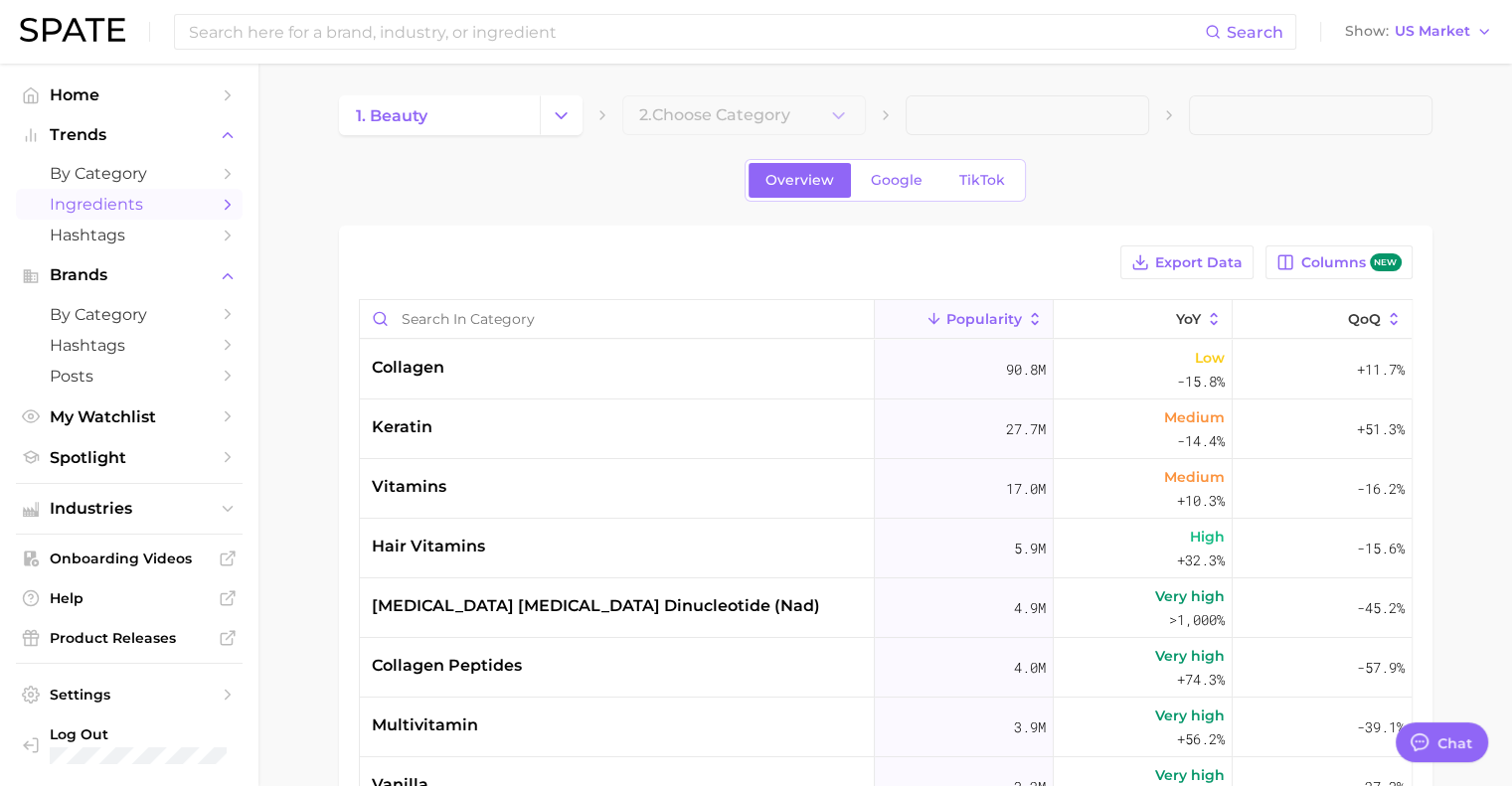 type on "x" 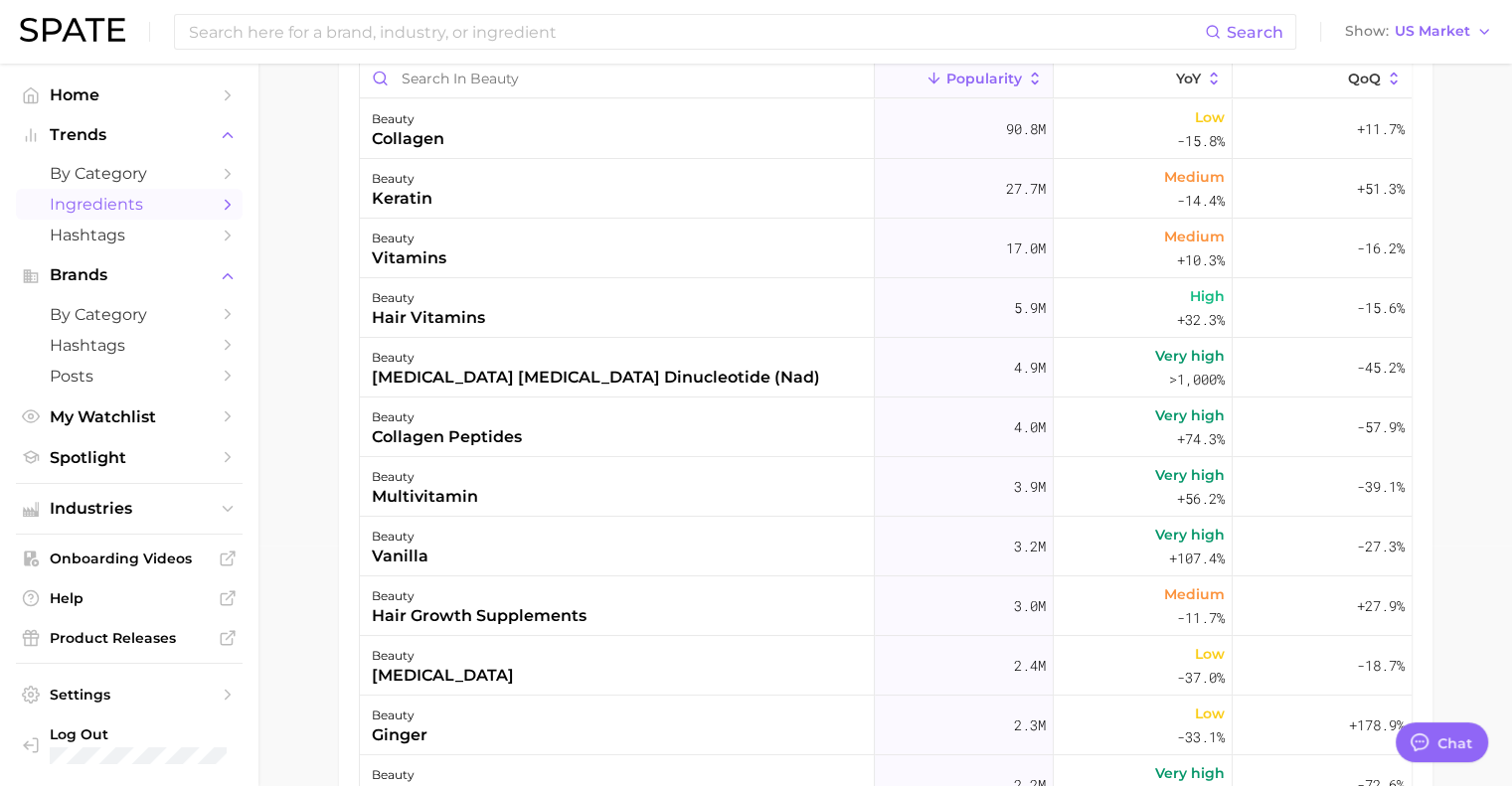 scroll, scrollTop: 241, scrollLeft: 0, axis: vertical 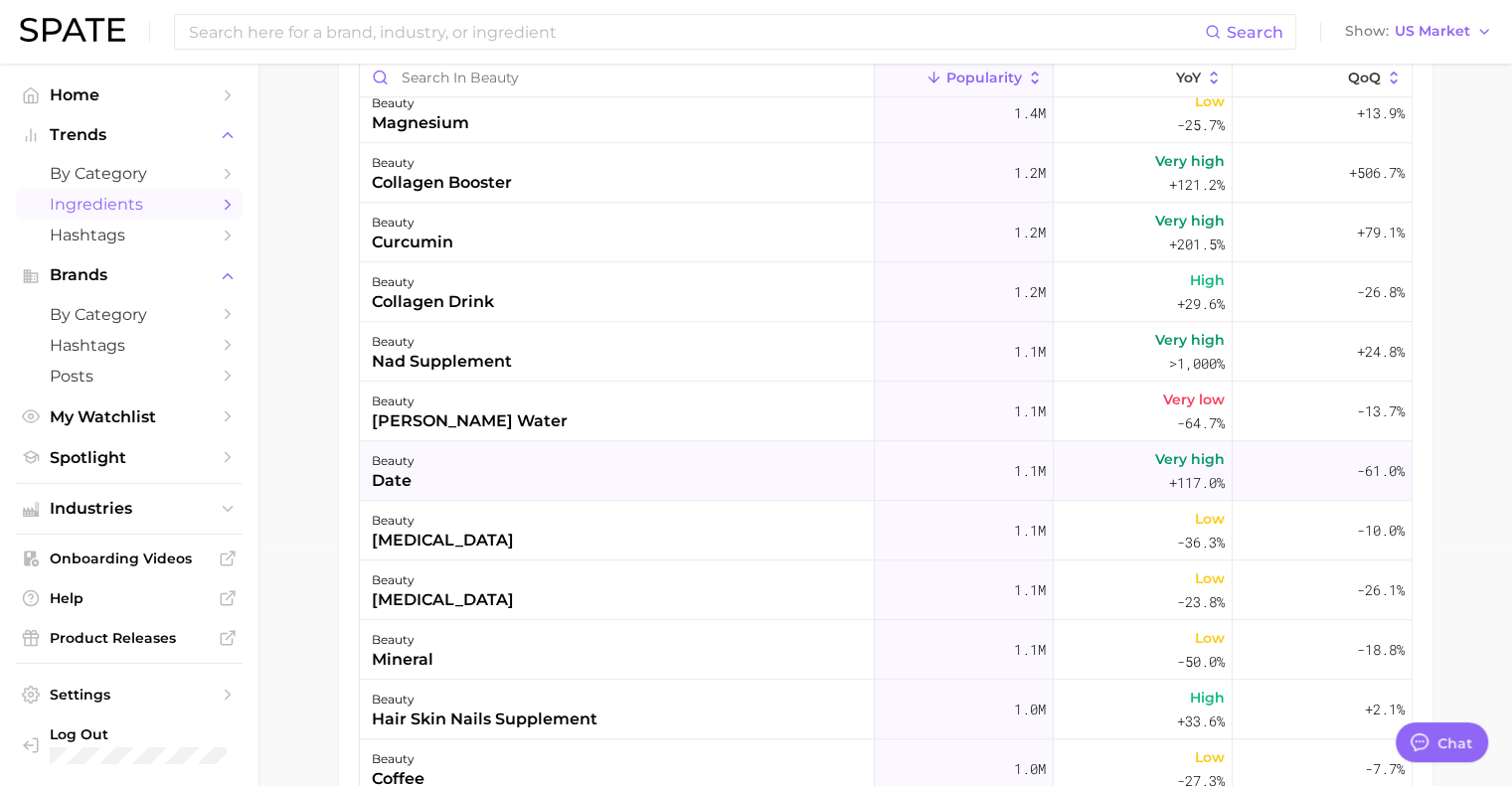 click on "beauty date" at bounding box center [617, 471] 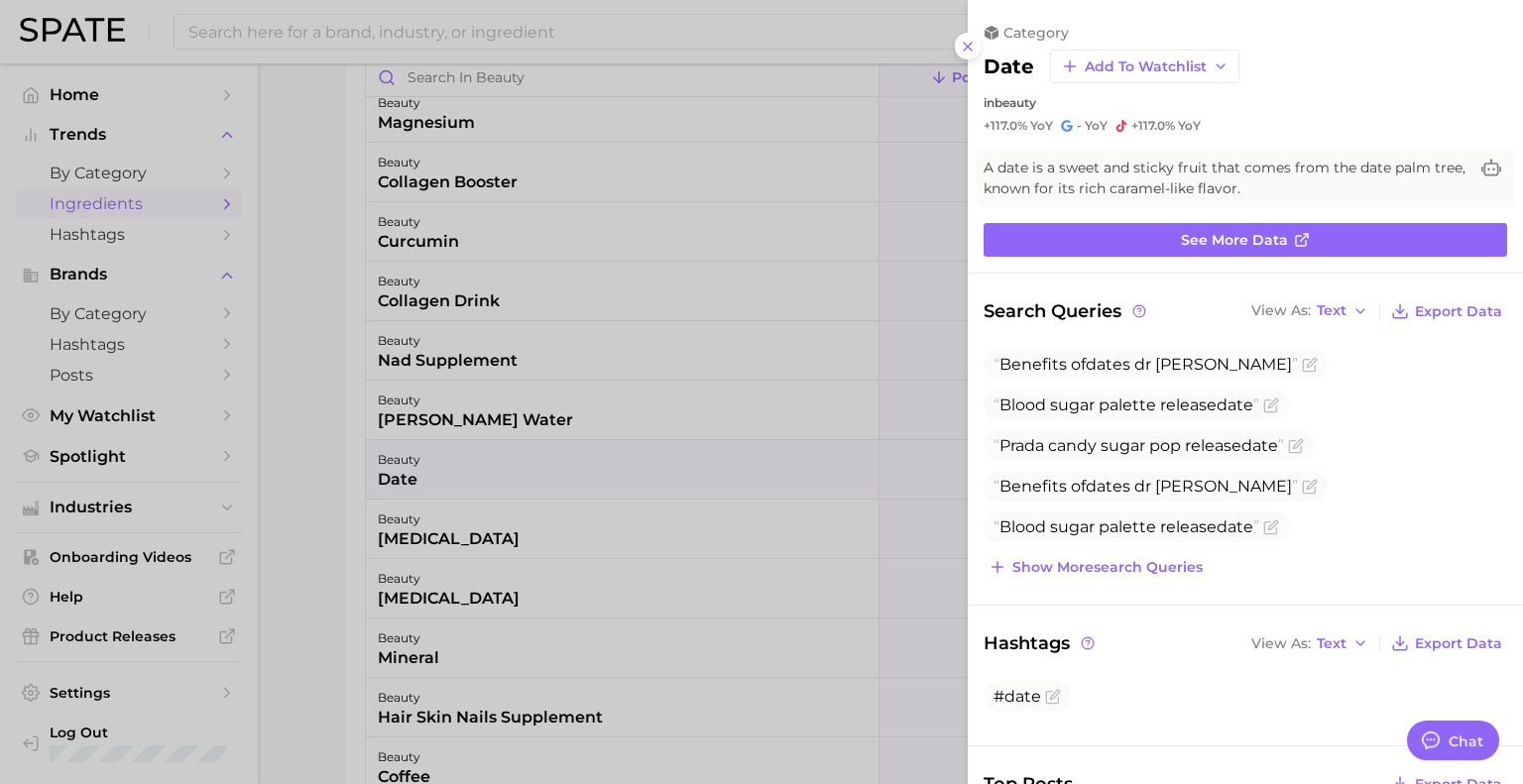 scroll, scrollTop: 0, scrollLeft: 0, axis: both 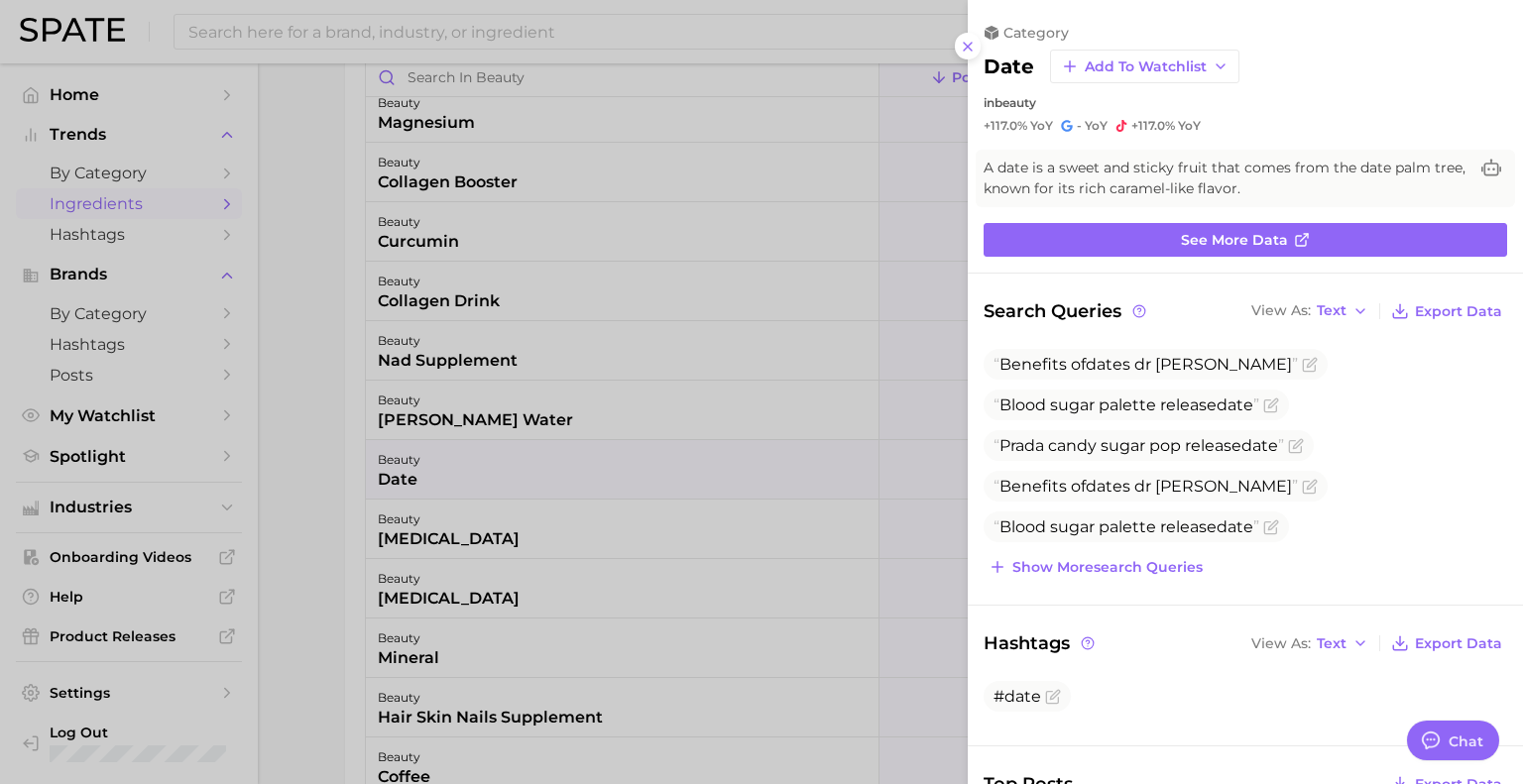 click at bounding box center [762, 392] 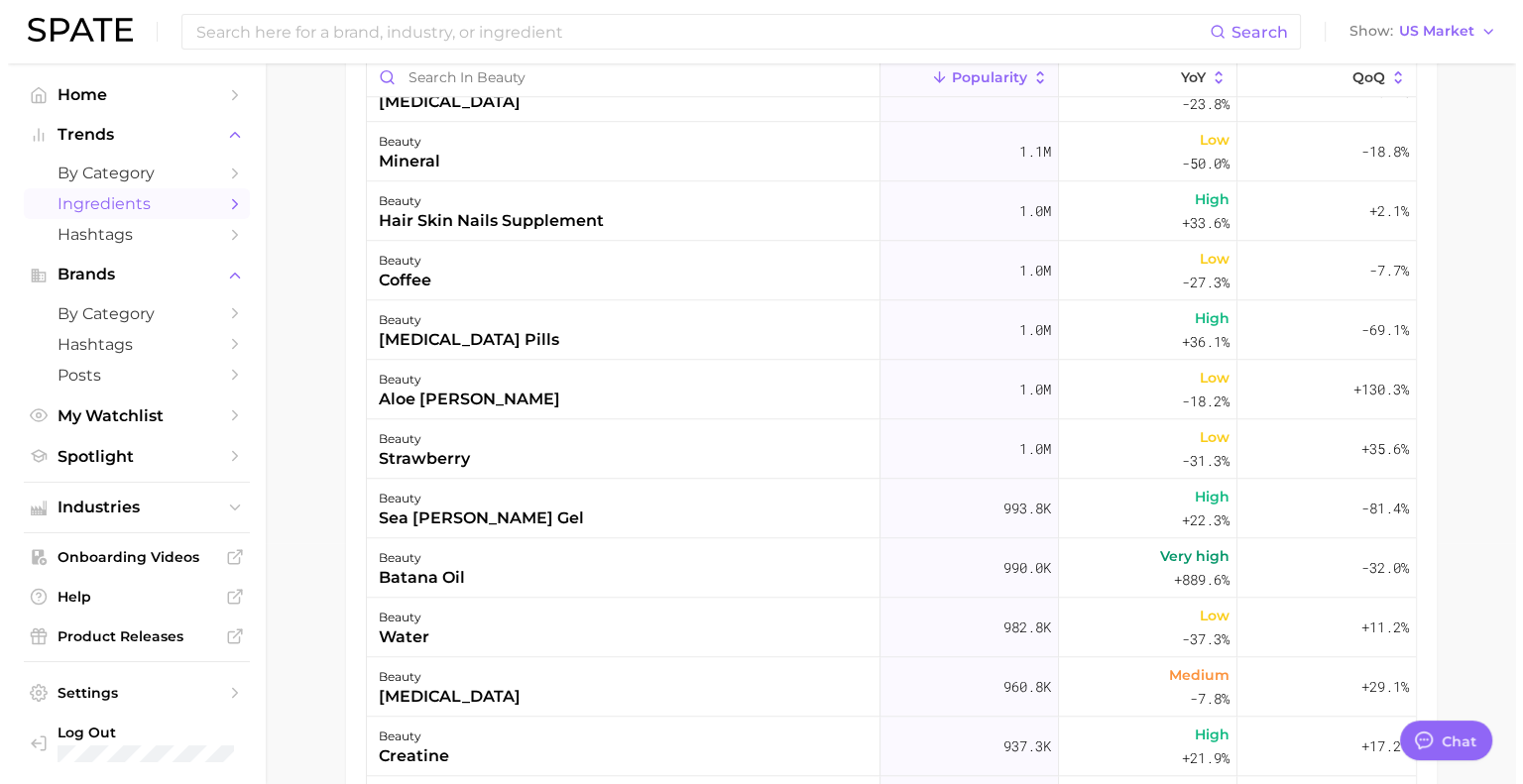 scroll, scrollTop: 1882, scrollLeft: 0, axis: vertical 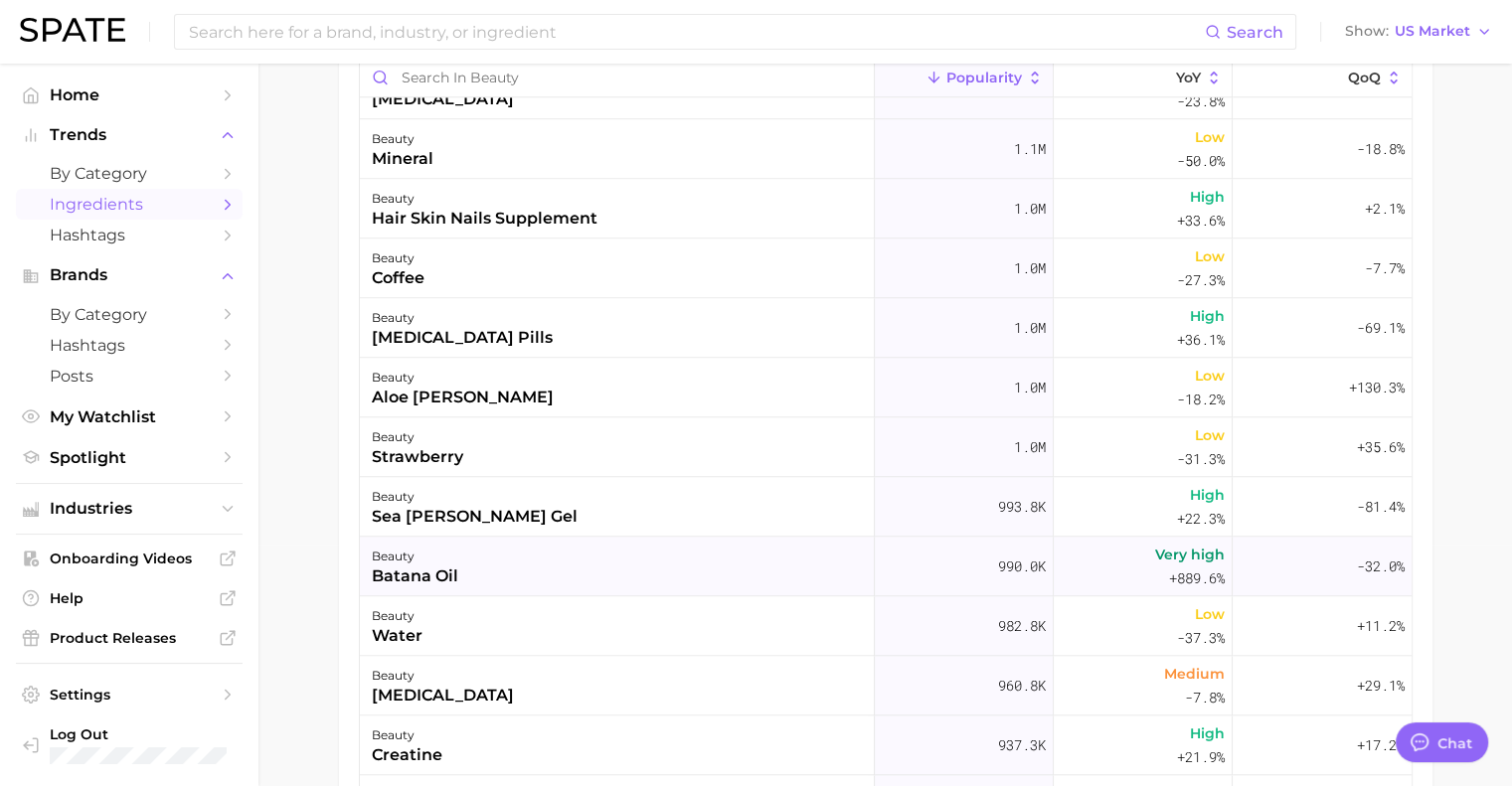 click on "beauty batana oil" at bounding box center [617, 566] 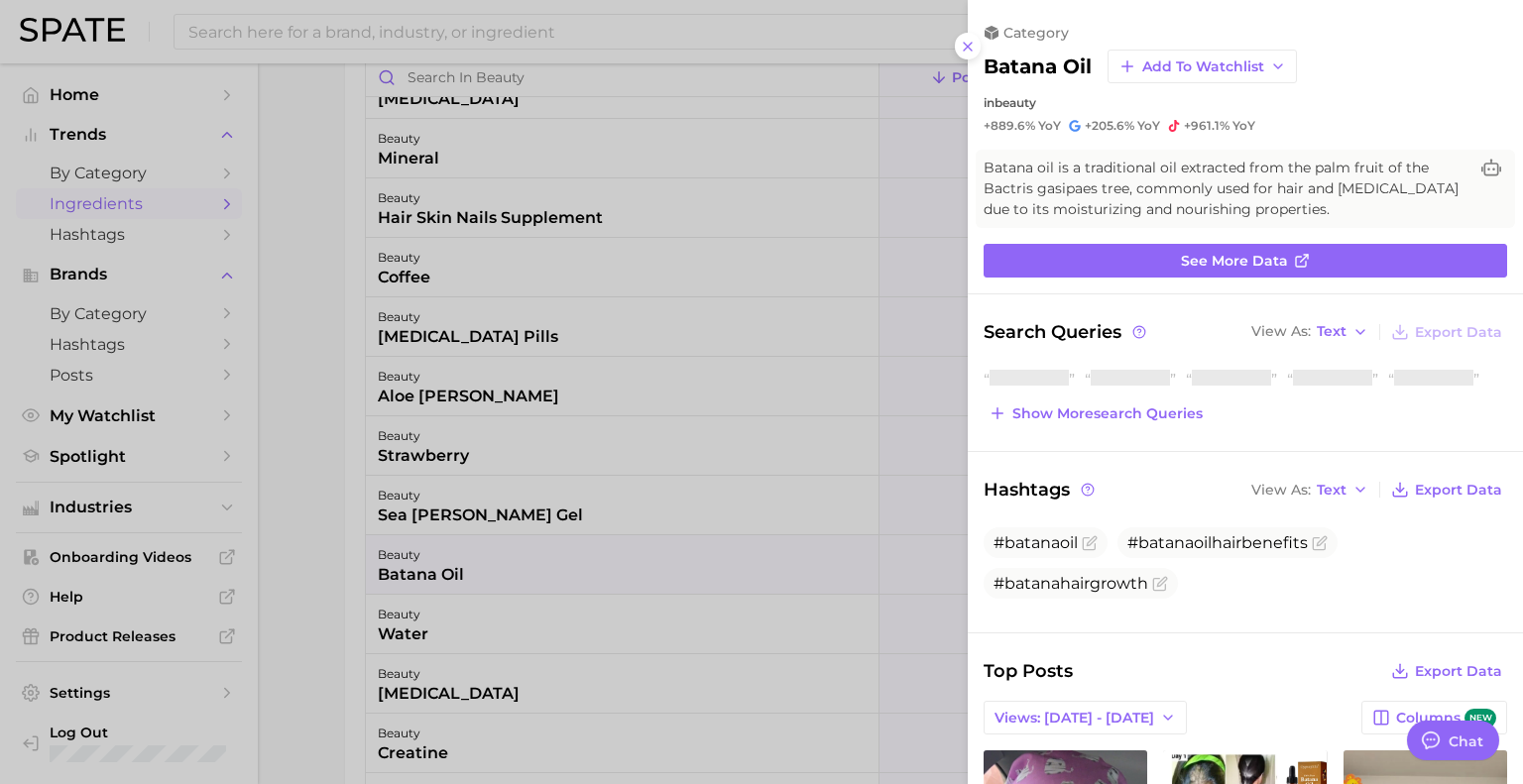 scroll, scrollTop: 0, scrollLeft: 0, axis: both 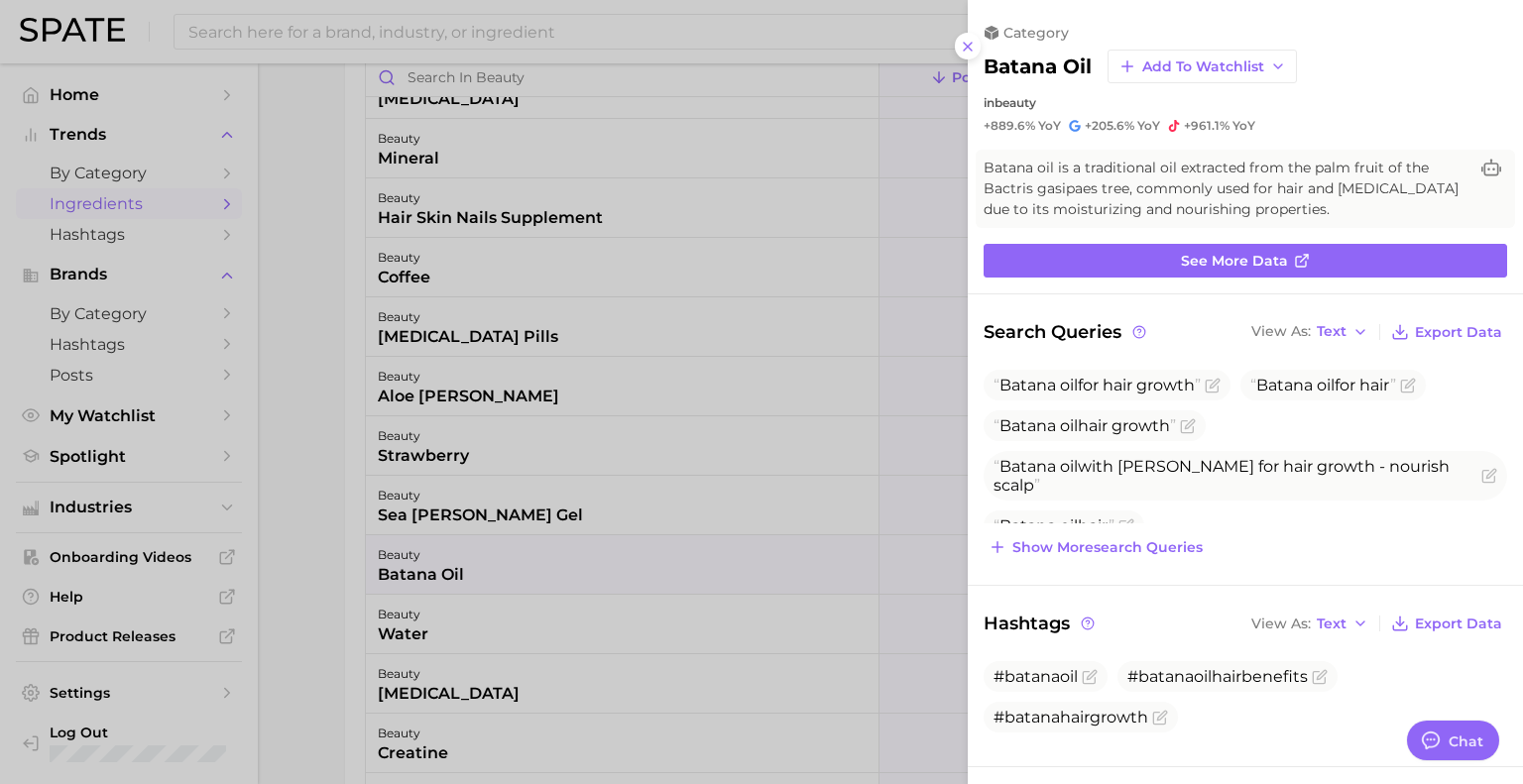 type 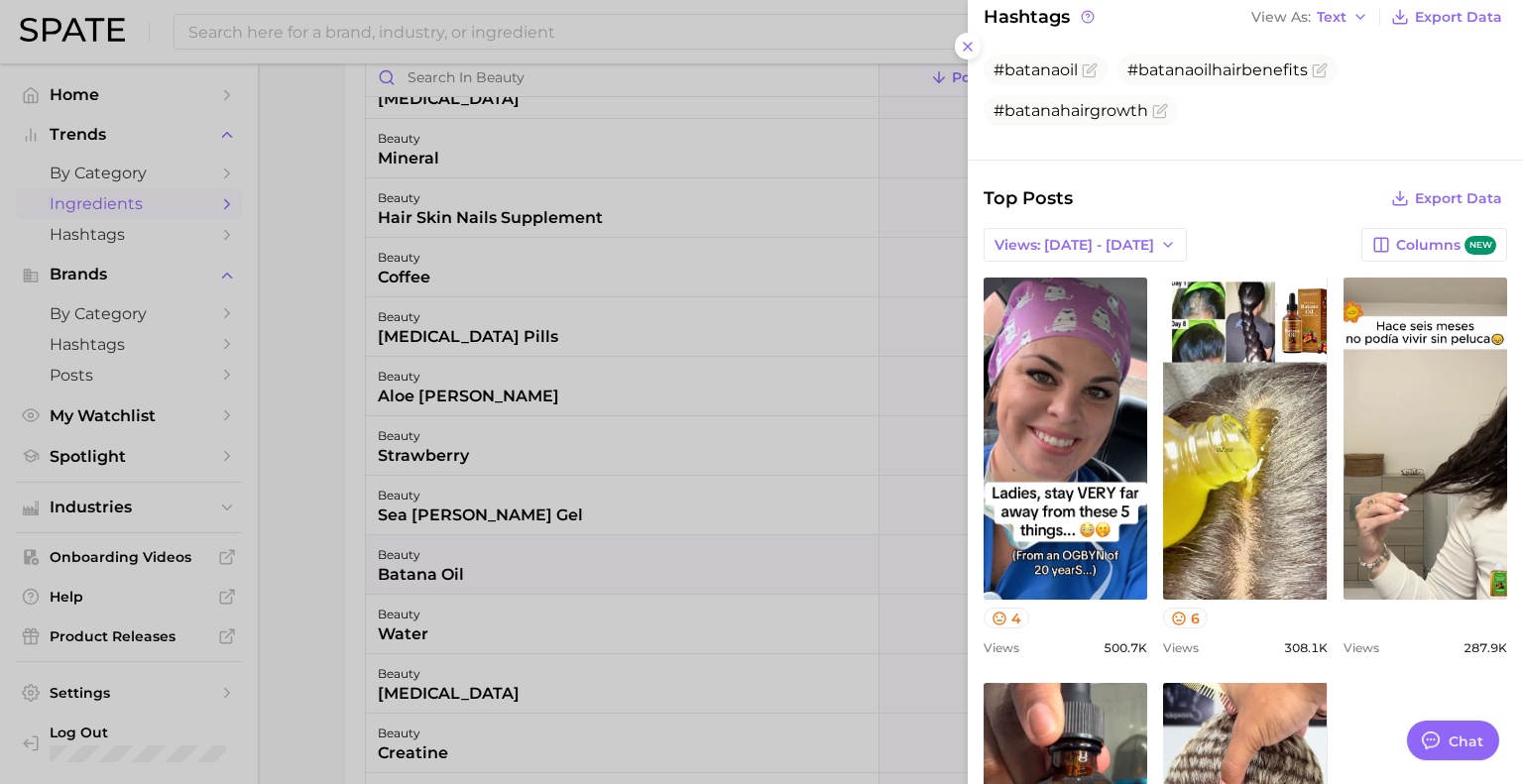 scroll, scrollTop: 644, scrollLeft: 0, axis: vertical 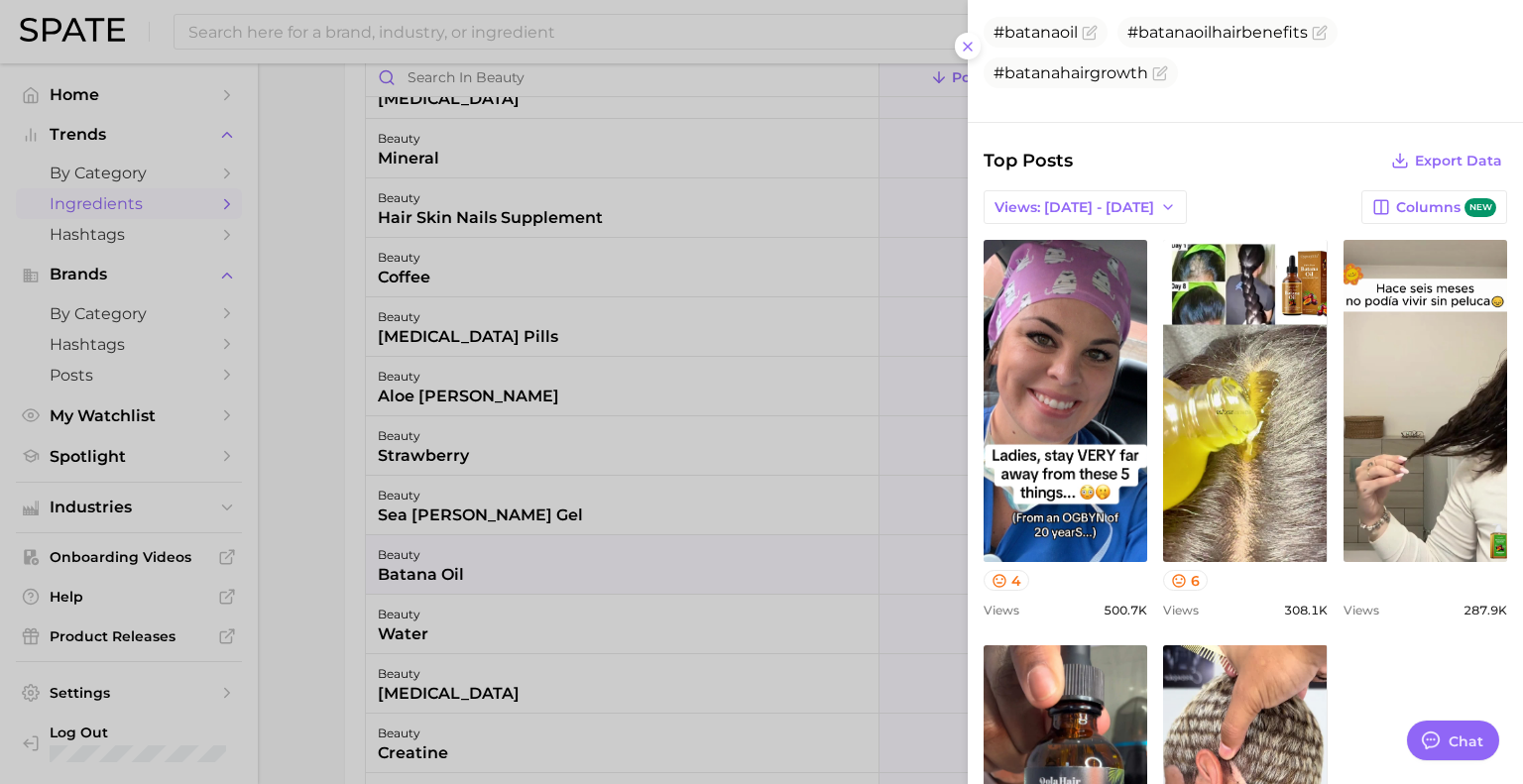 click on "view post on TikTok" at bounding box center (1065, 400) 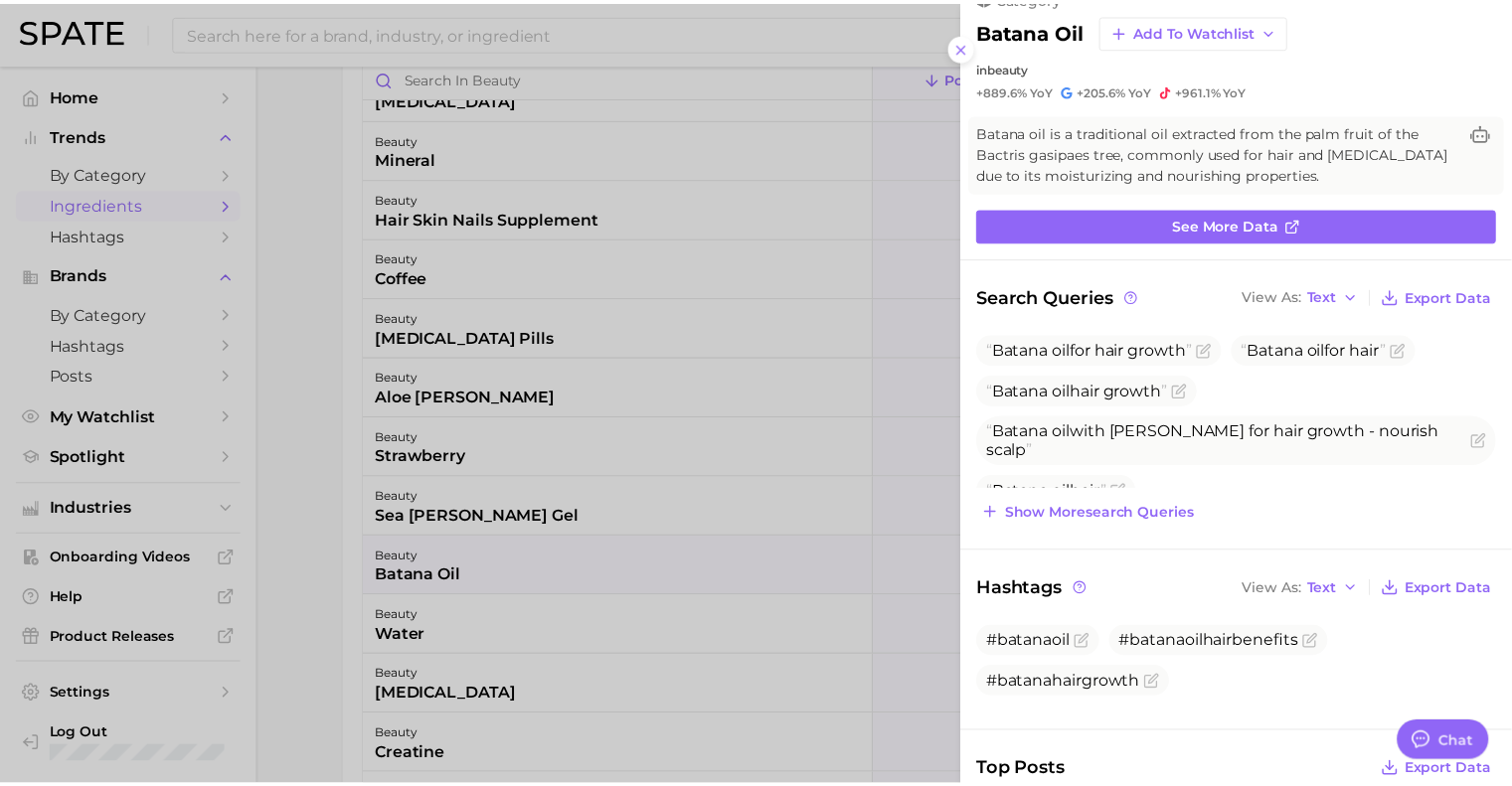 scroll, scrollTop: 0, scrollLeft: 0, axis: both 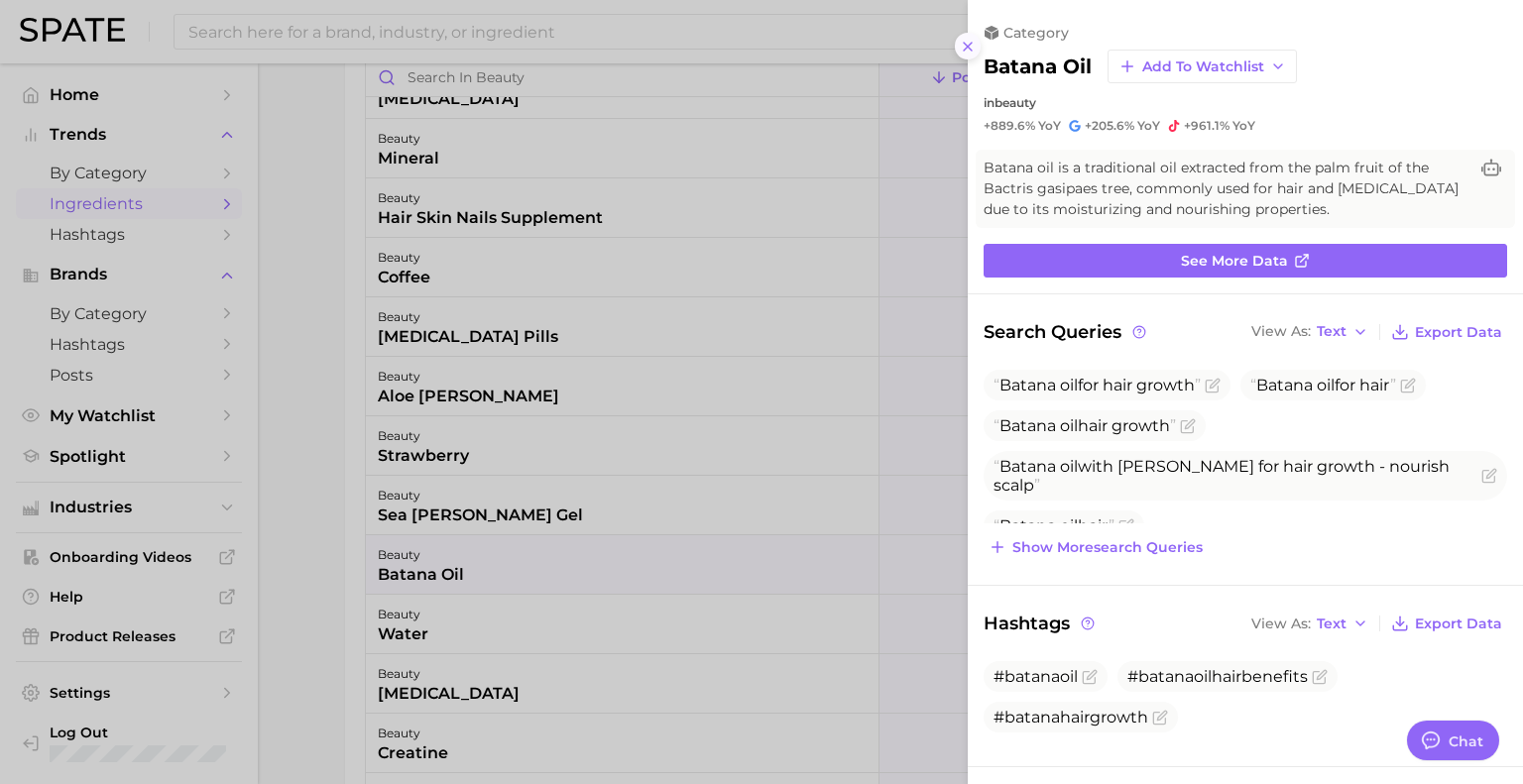 click 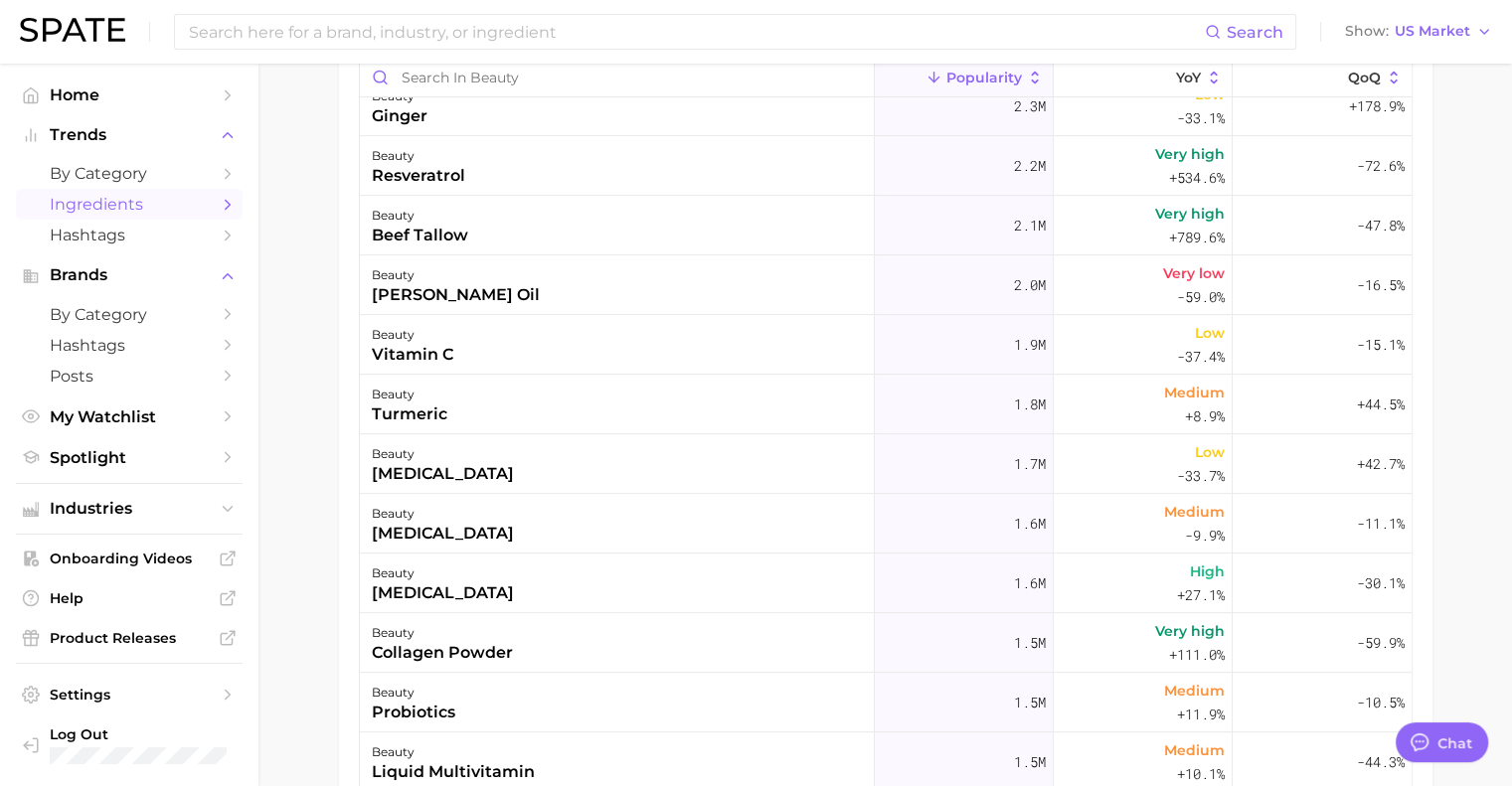scroll, scrollTop: 0, scrollLeft: 0, axis: both 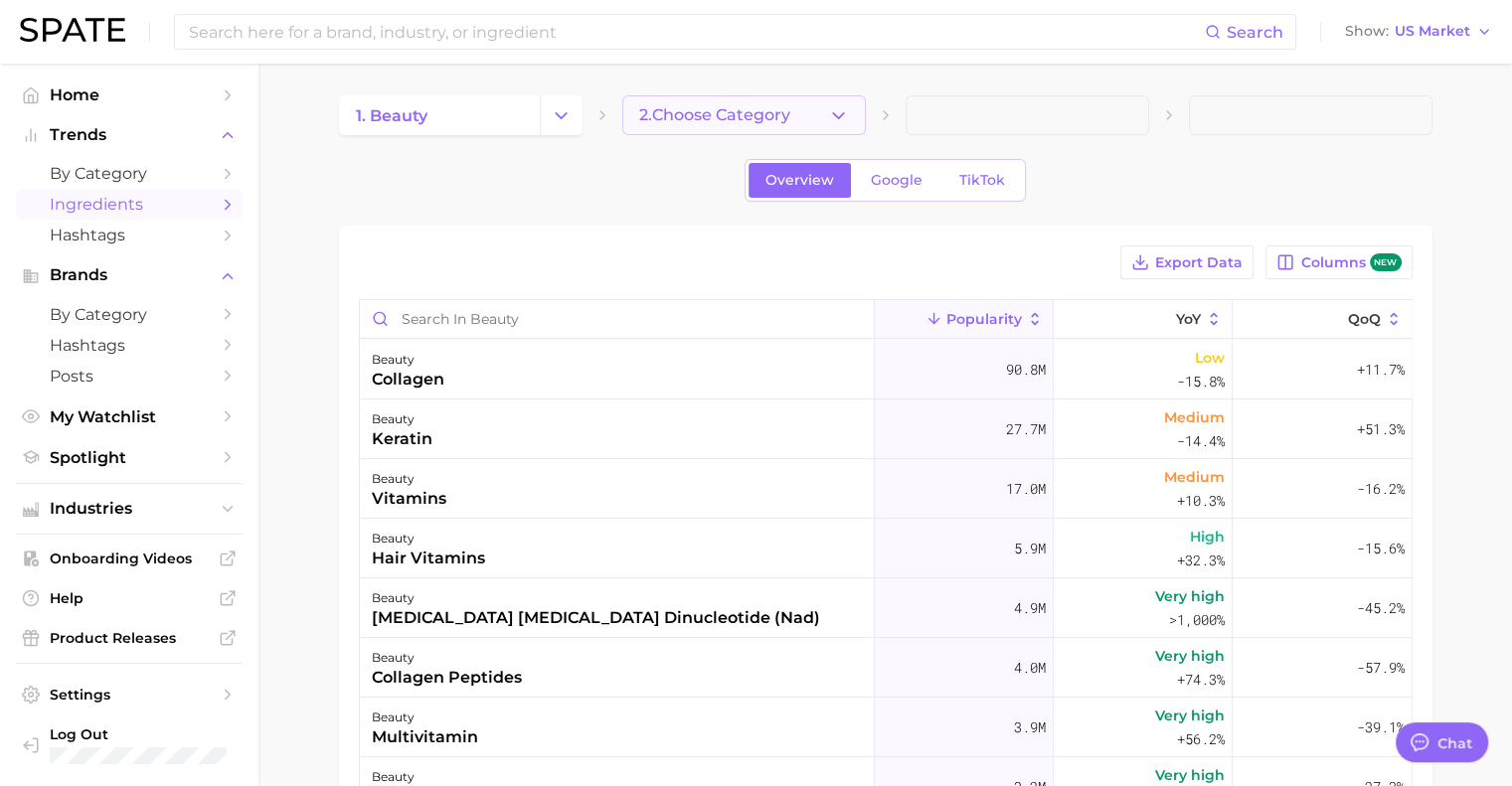 click on "2.  Choose Category" at bounding box center (744, 115) 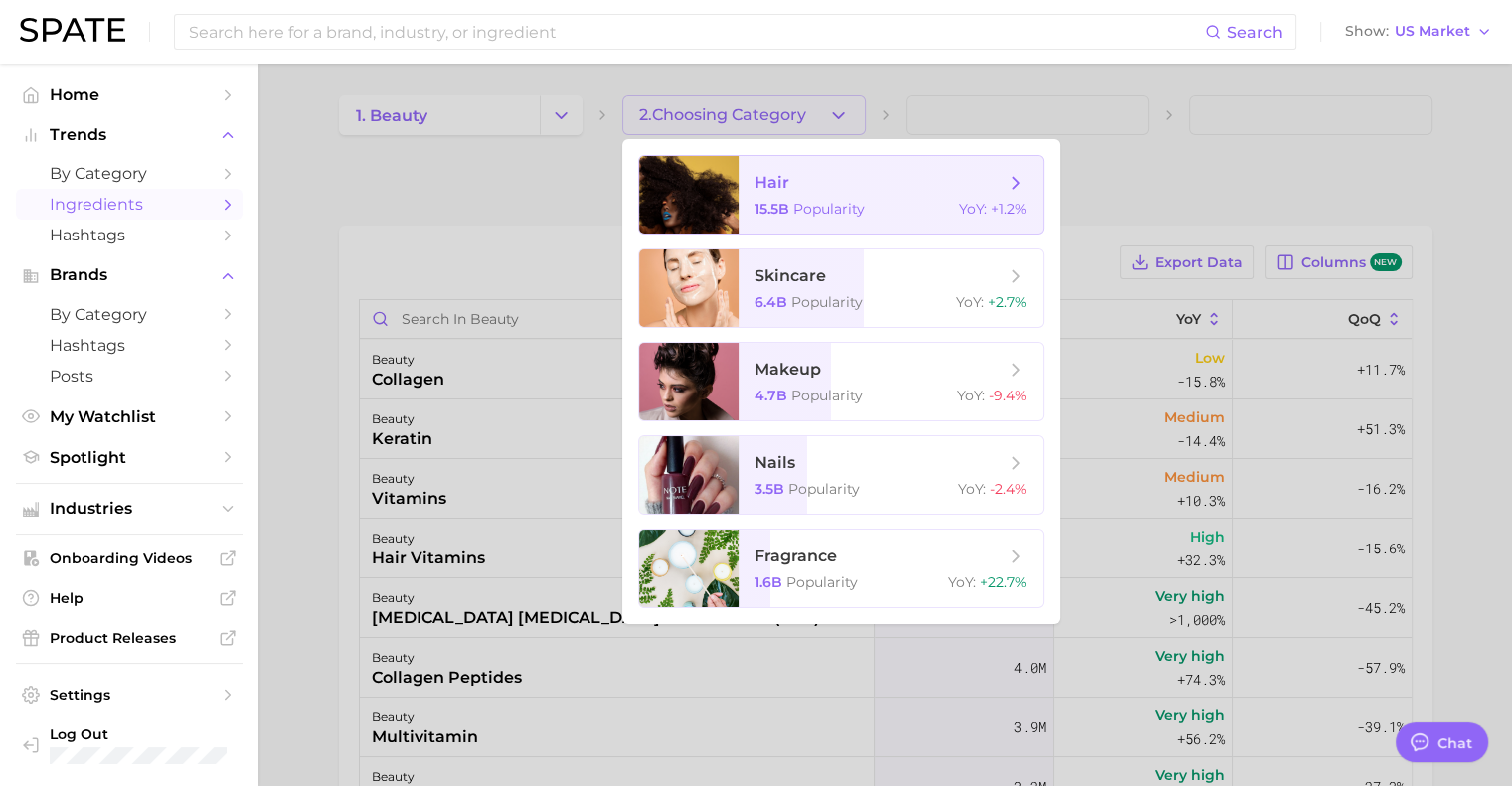 click on "Popularity" at bounding box center [829, 209] 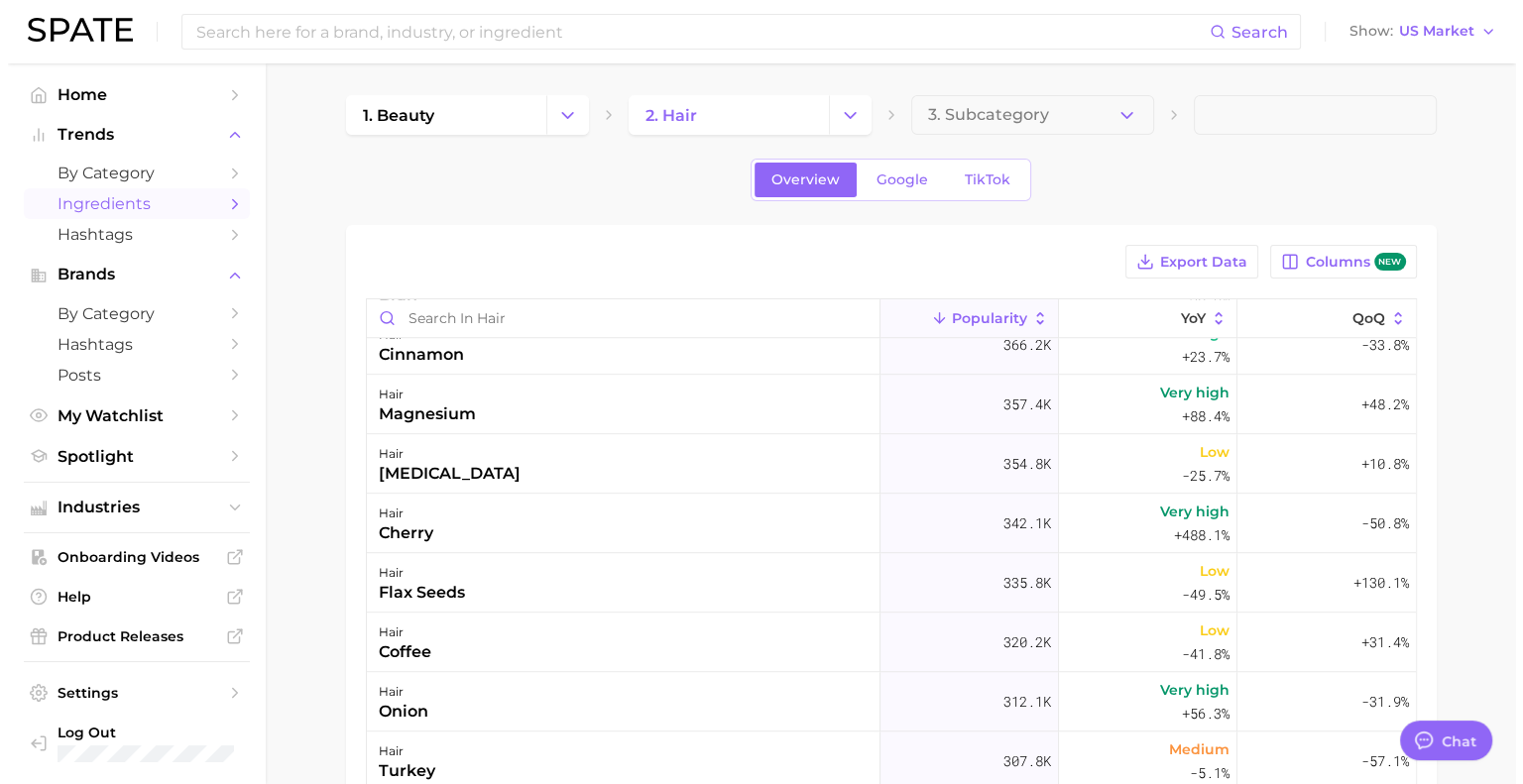 scroll, scrollTop: 1693, scrollLeft: 0, axis: vertical 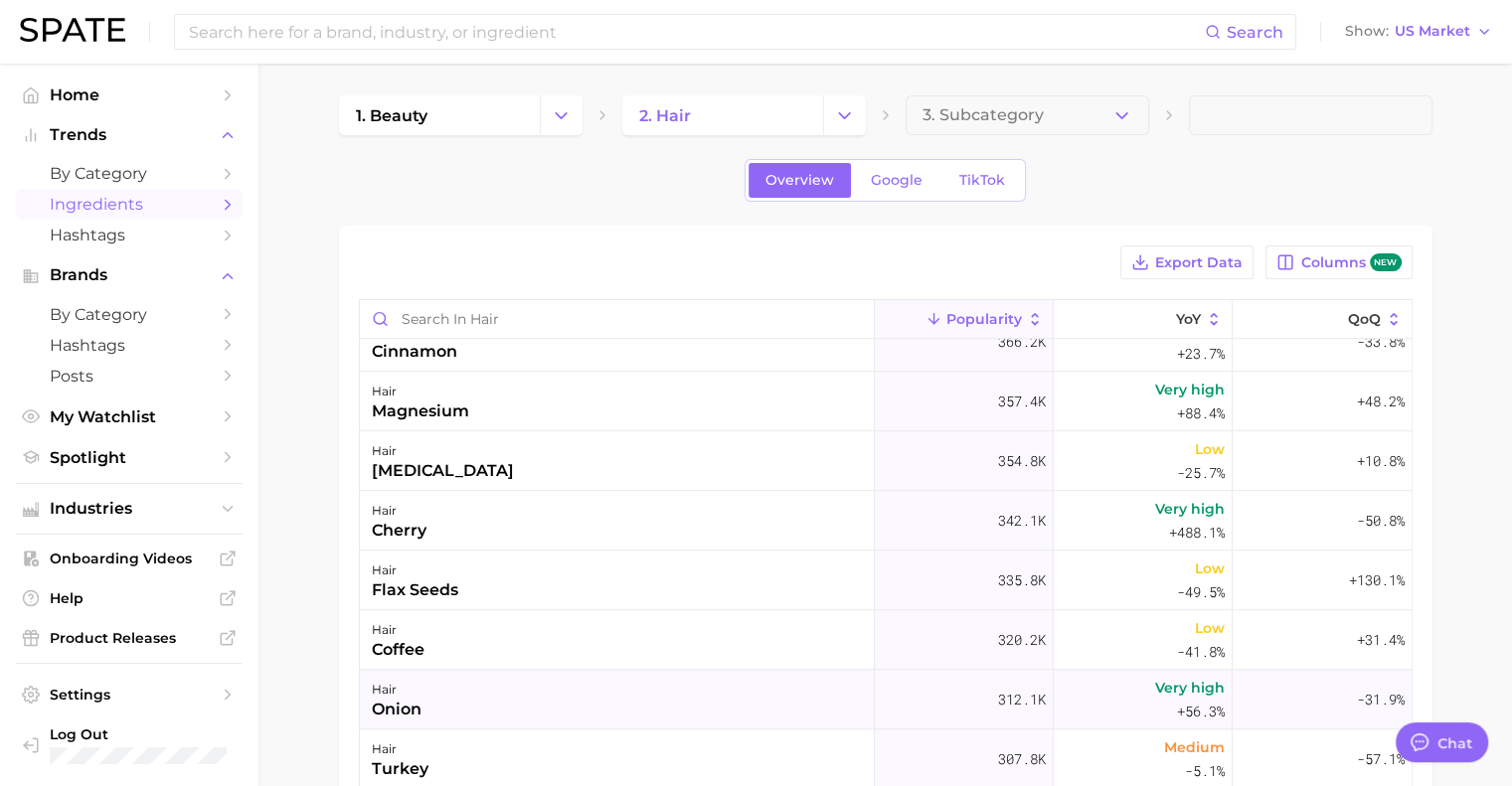 click on "hair onion" at bounding box center [617, 700] 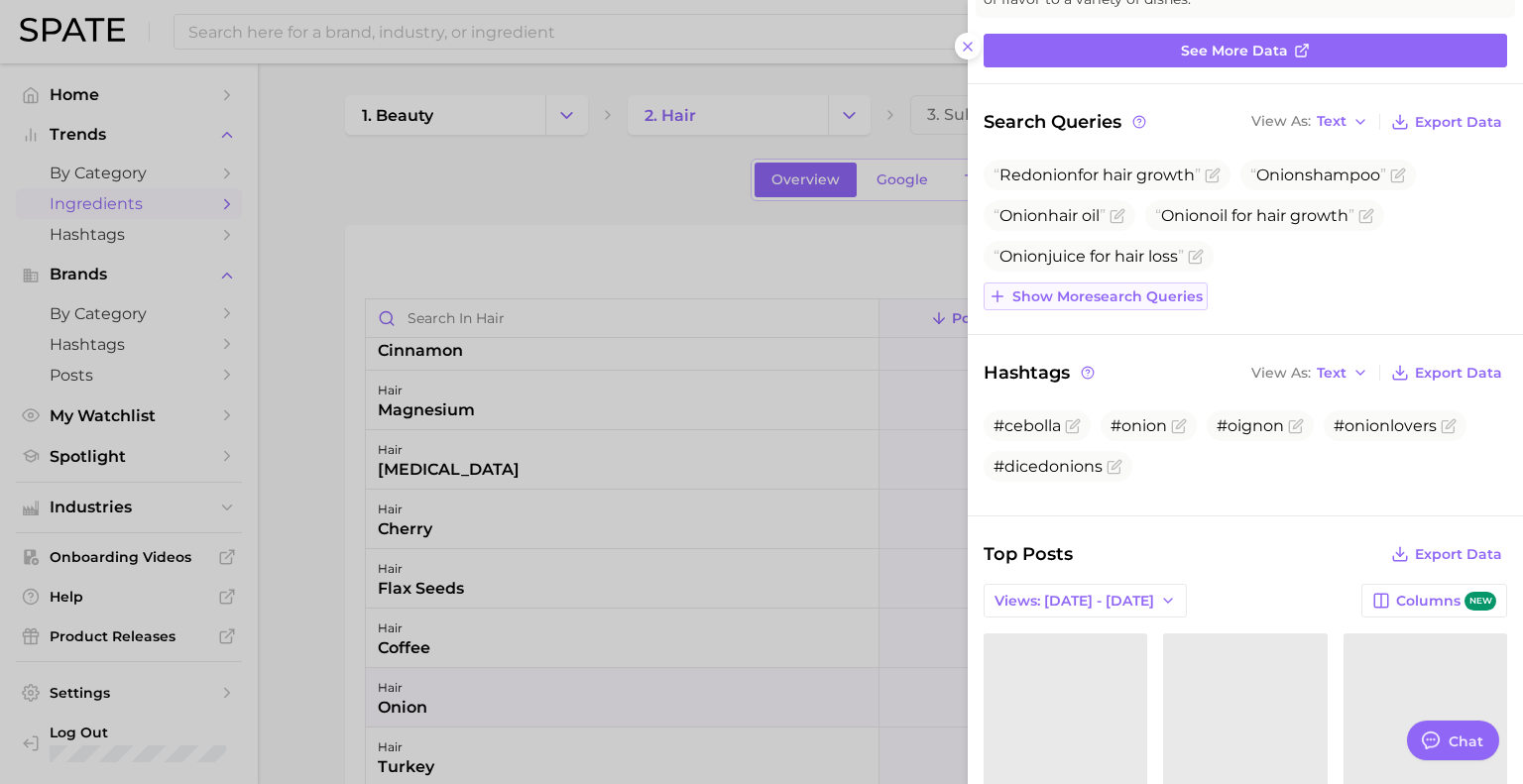 scroll, scrollTop: 194, scrollLeft: 0, axis: vertical 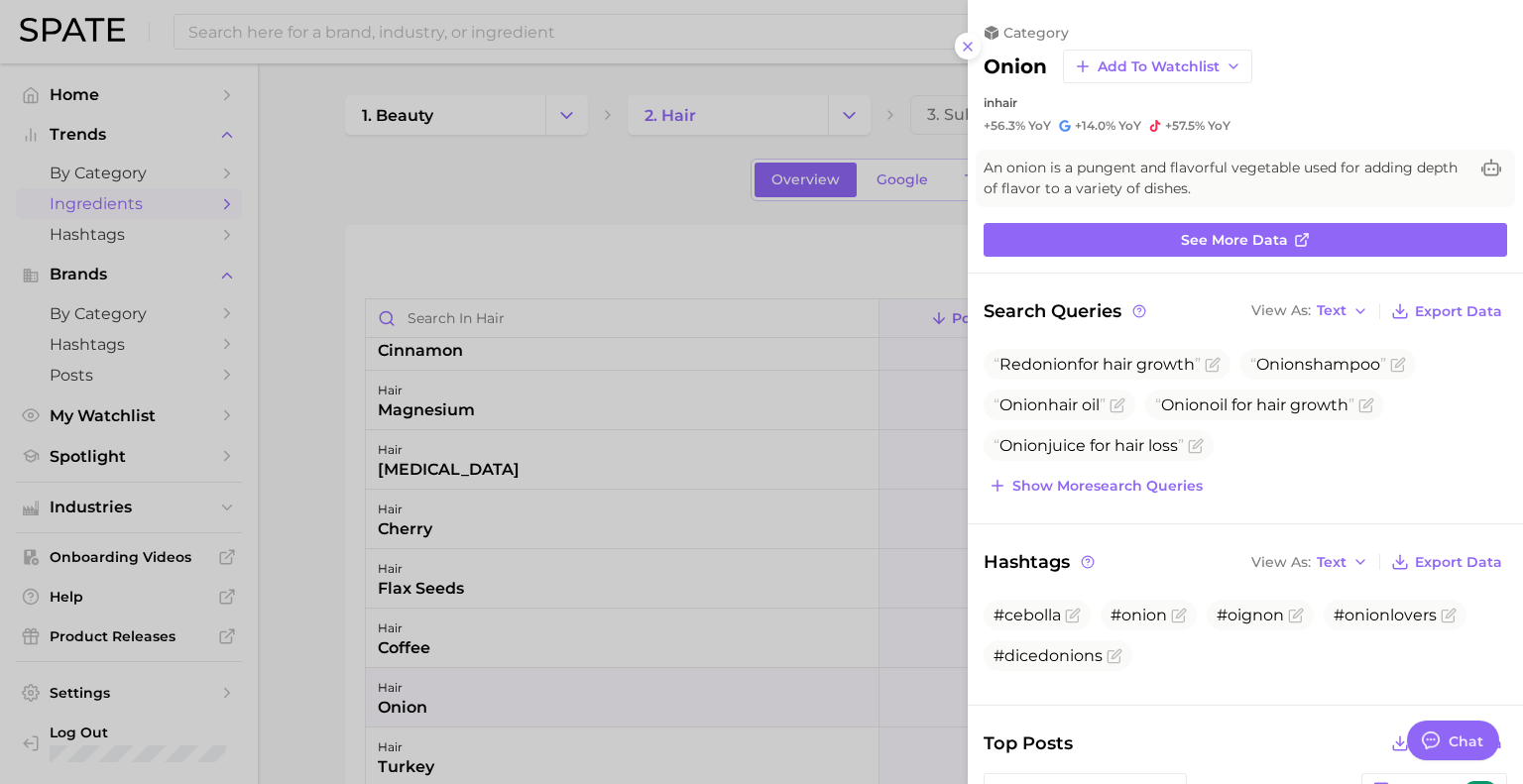 click at bounding box center [762, 392] 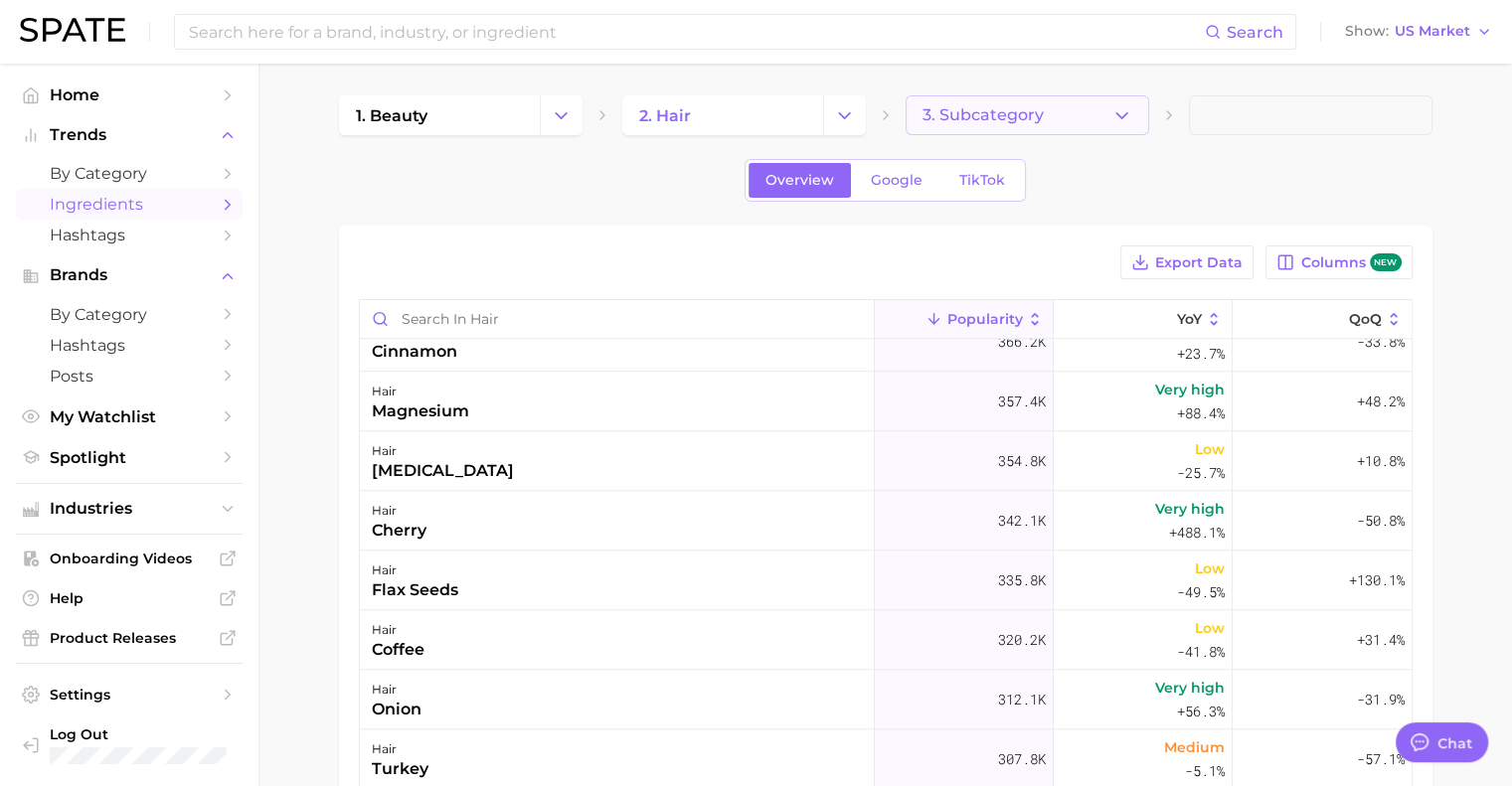 click on "3. Subcategory" at bounding box center [1027, 115] 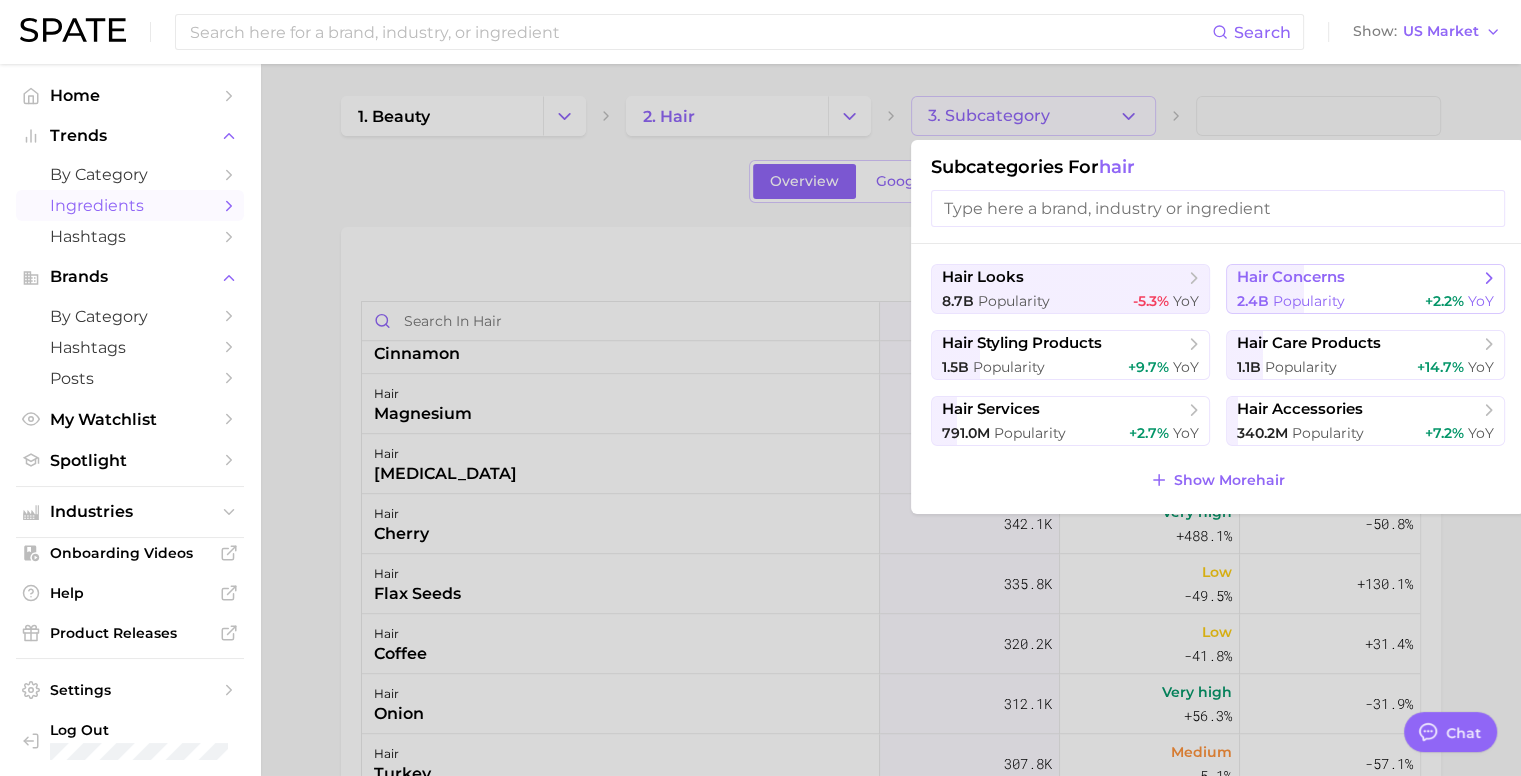 click on "2.4b   Popularity" at bounding box center (1291, 301) 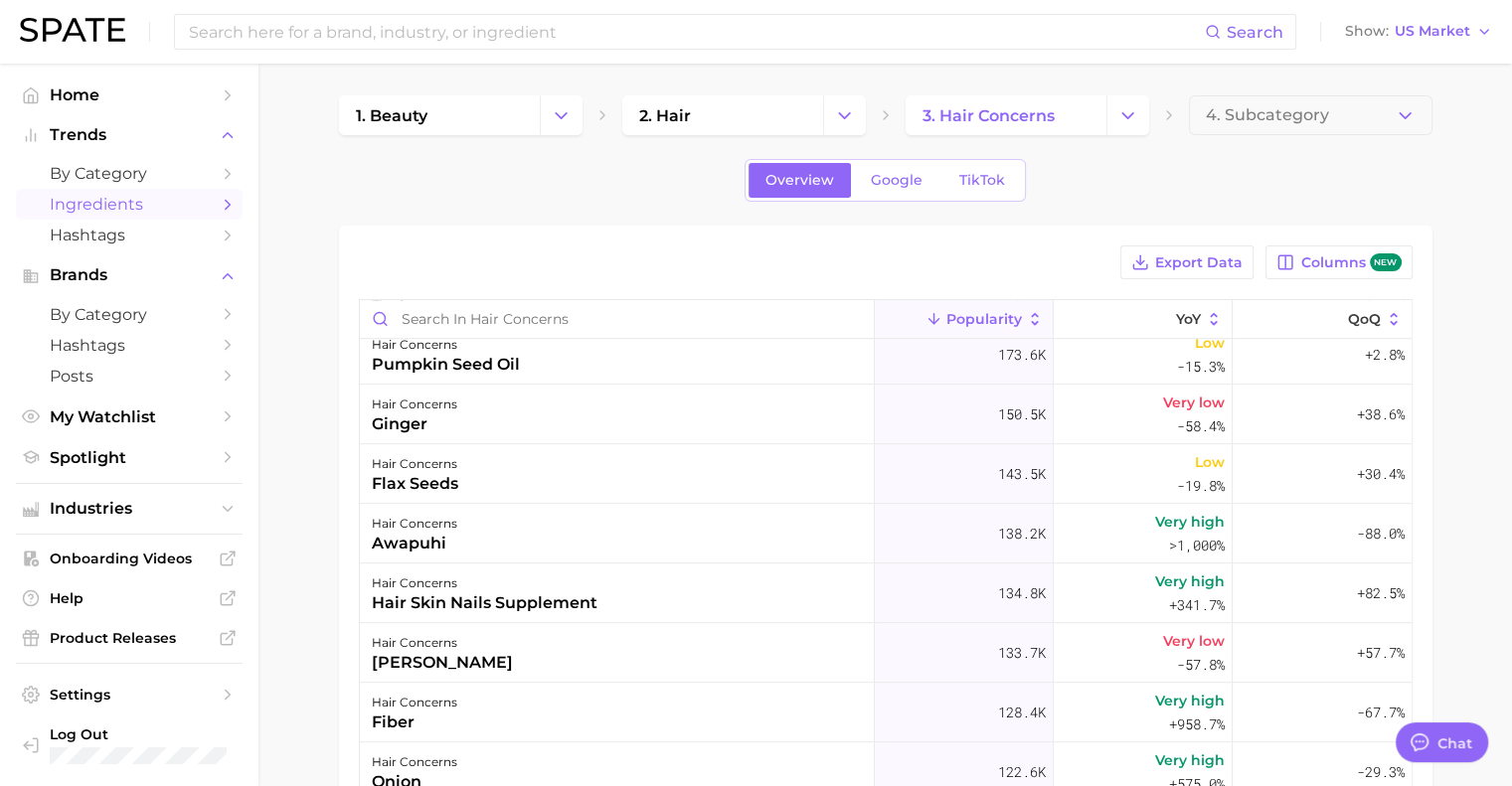 scroll, scrollTop: 1272, scrollLeft: 0, axis: vertical 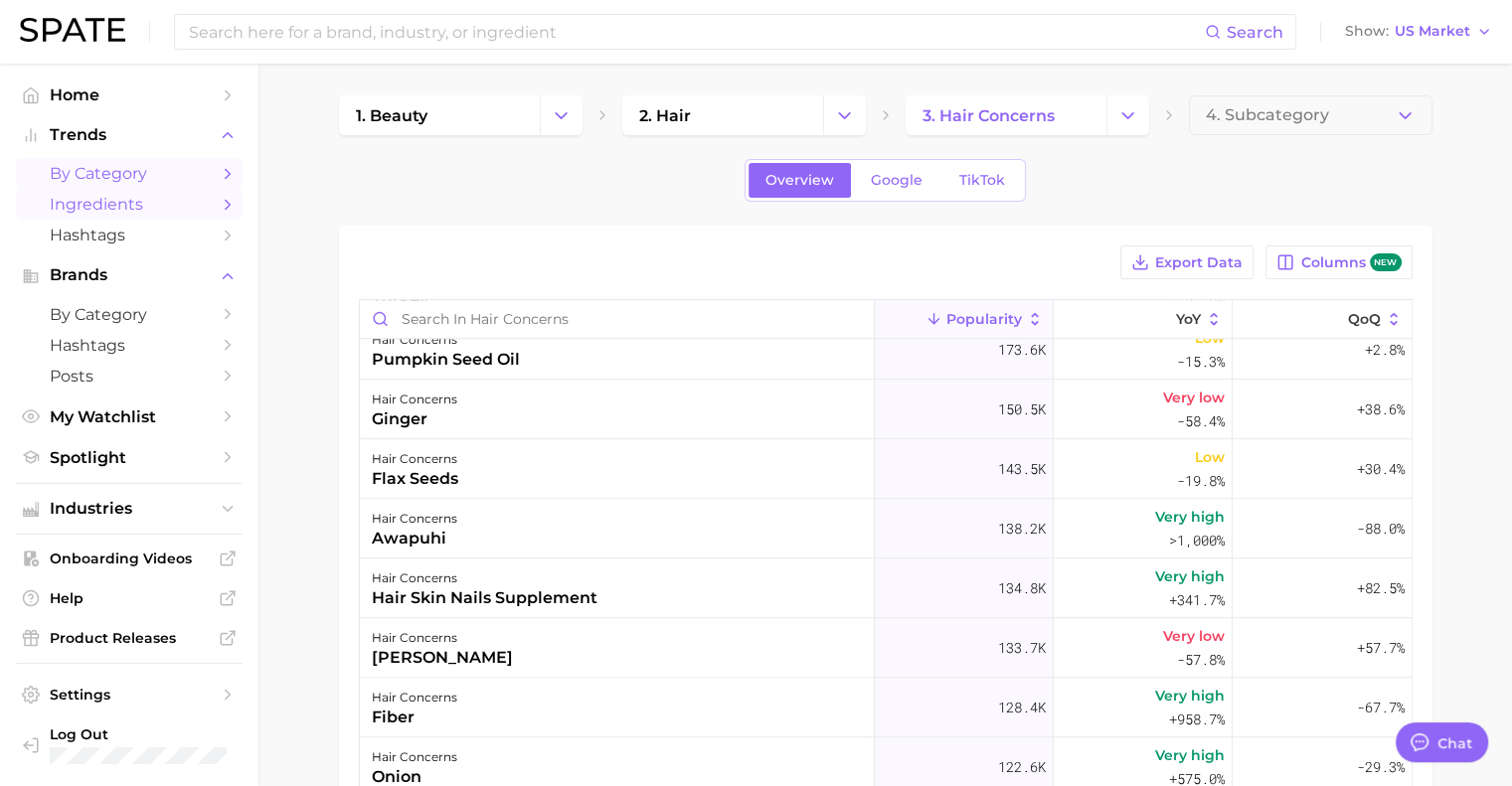 click on "by Category" at bounding box center [129, 173] 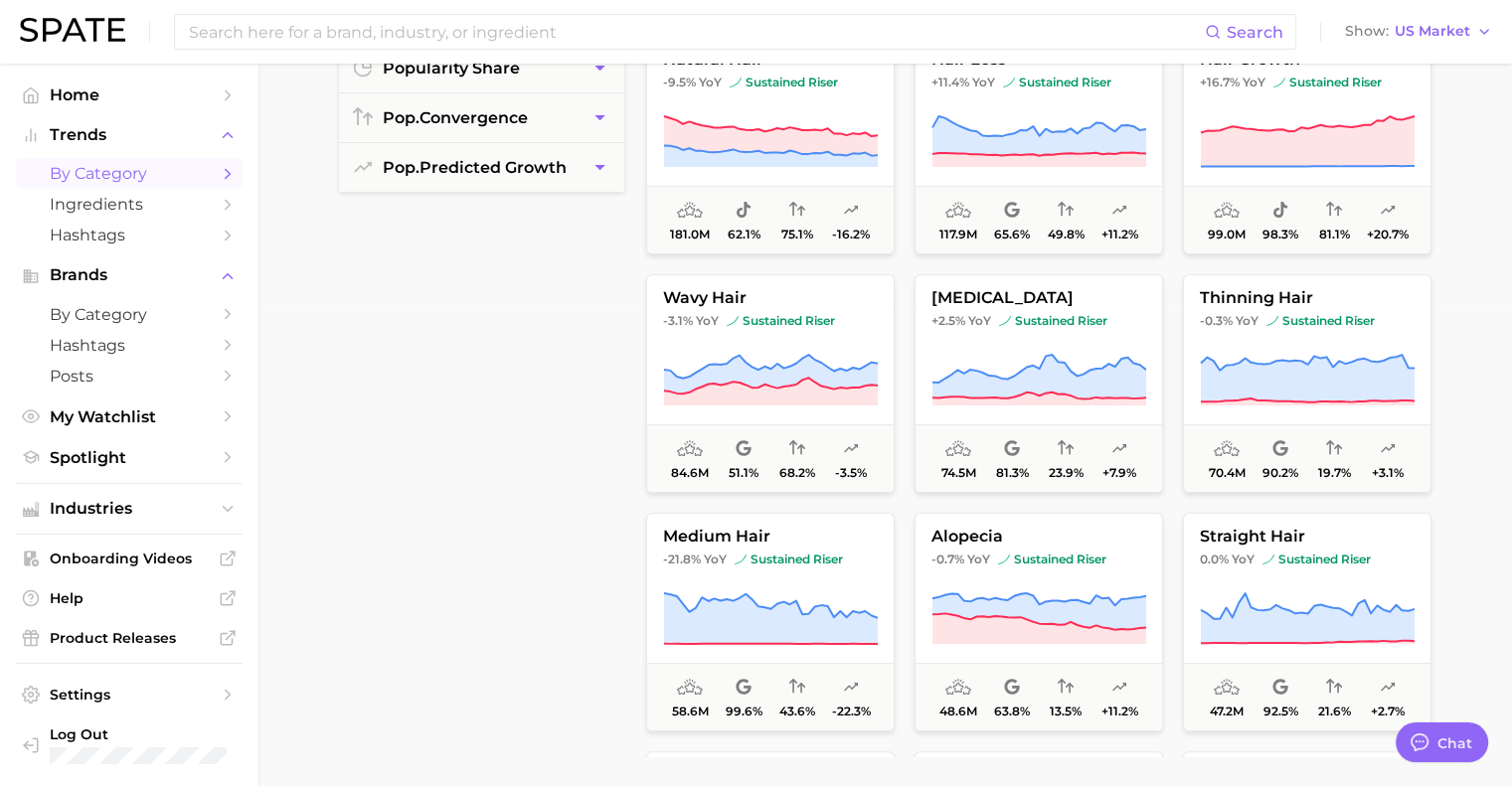 scroll, scrollTop: 452, scrollLeft: 0, axis: vertical 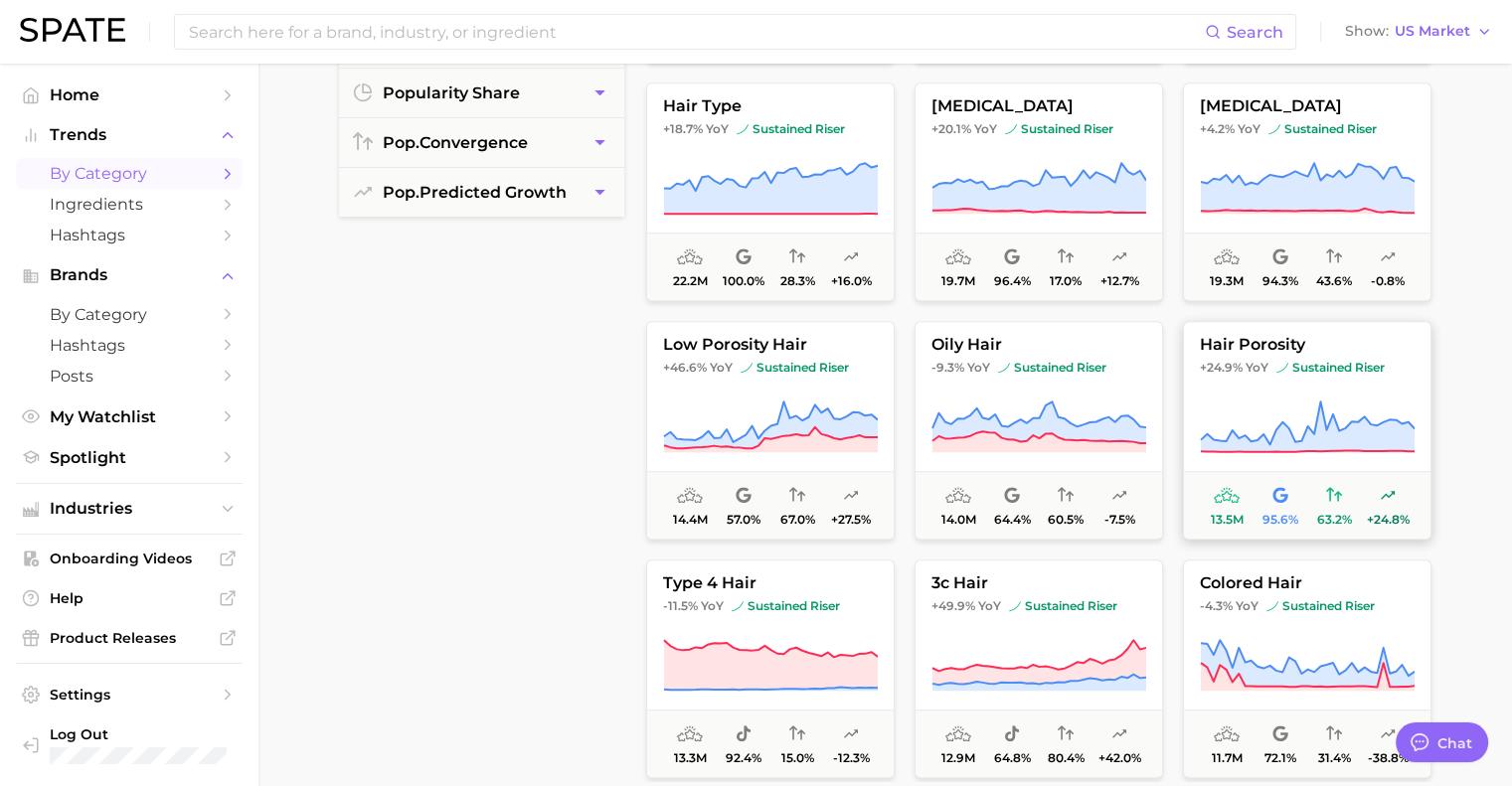 click 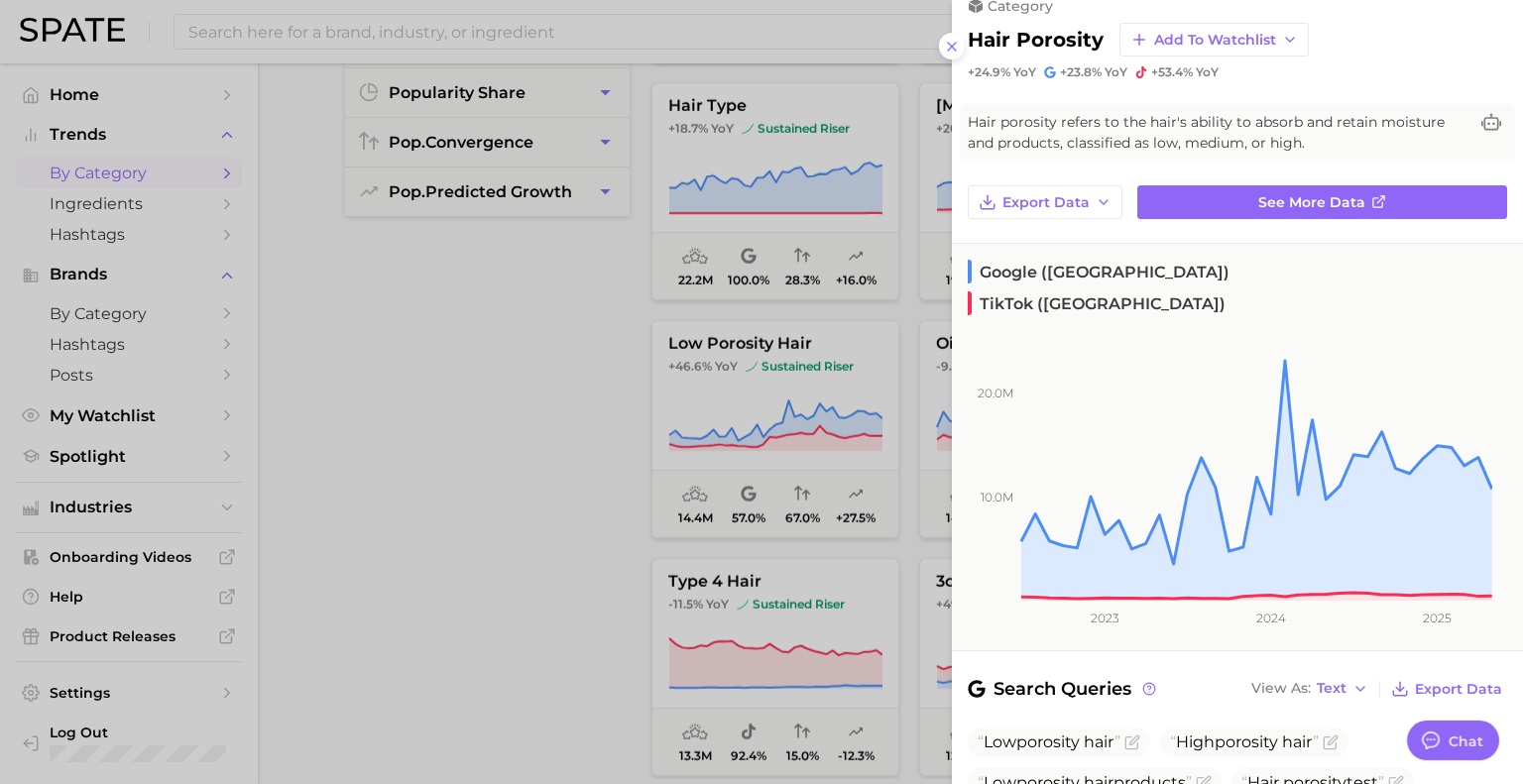 scroll, scrollTop: 0, scrollLeft: 0, axis: both 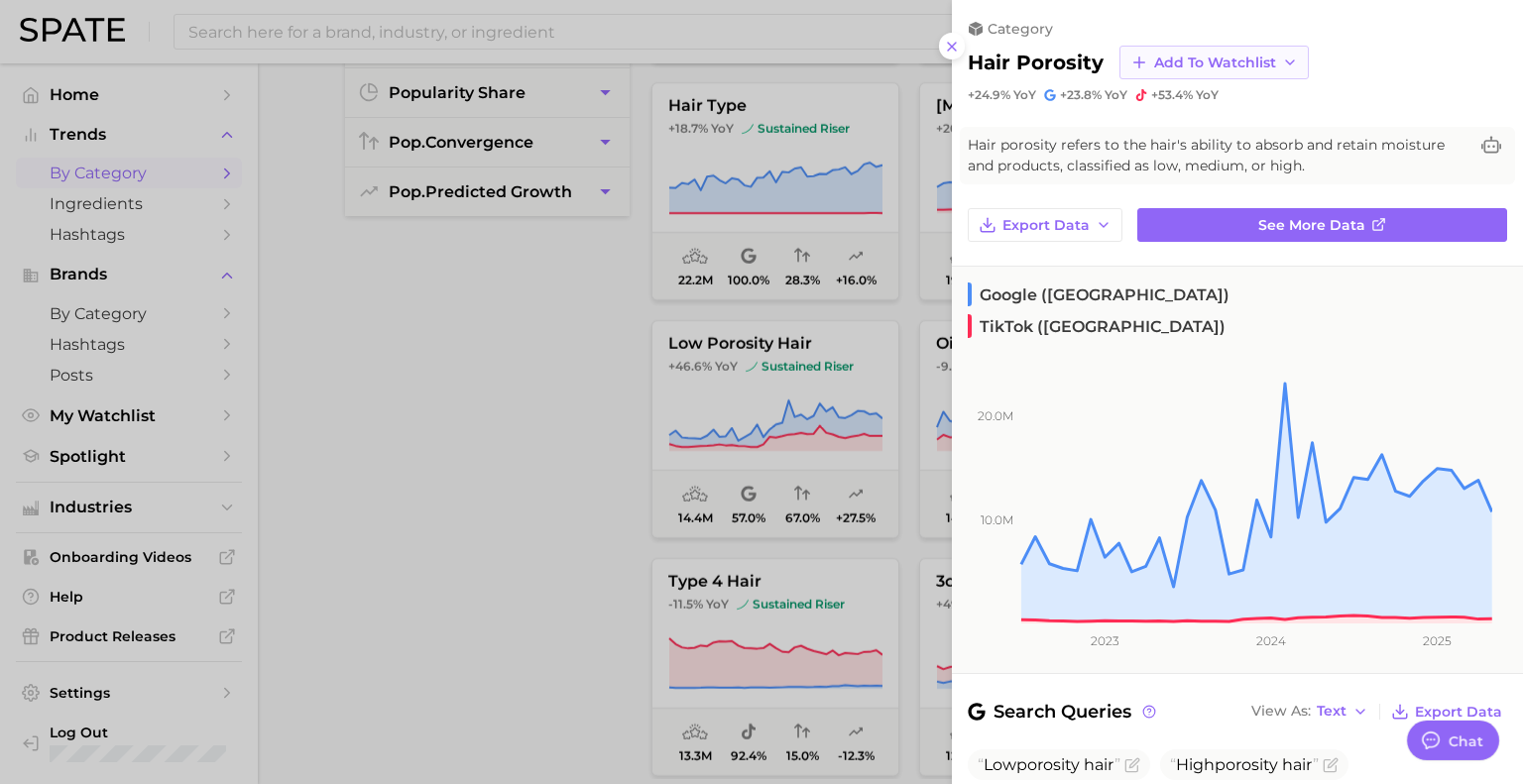 click on "Add to Watchlist" at bounding box center [1214, 62] 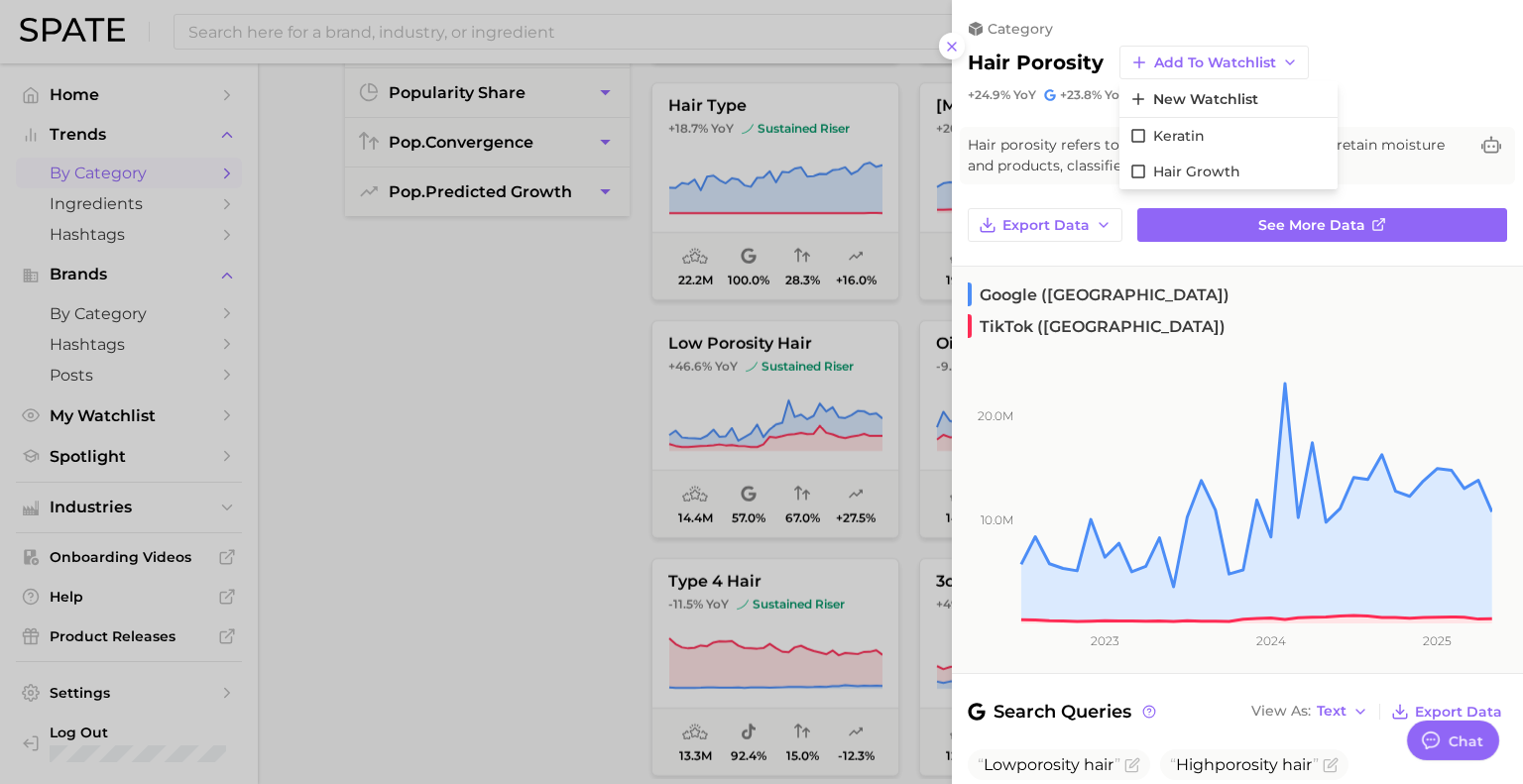 click on "hair porosity Add to Watchlist New Watchlist Keratin Hair Growth" at bounding box center (1237, 62) 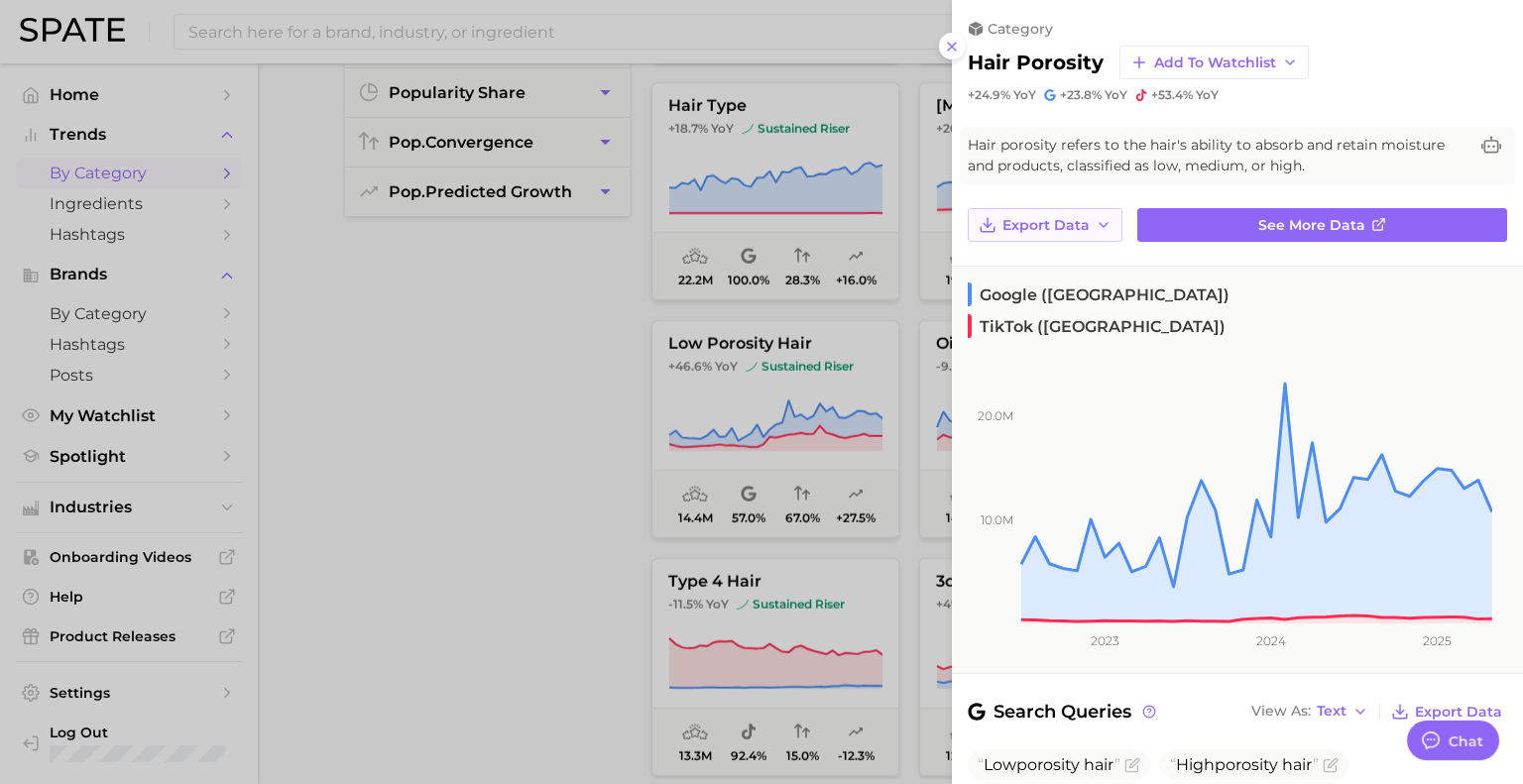 click on "Export Data" at bounding box center [1046, 225] 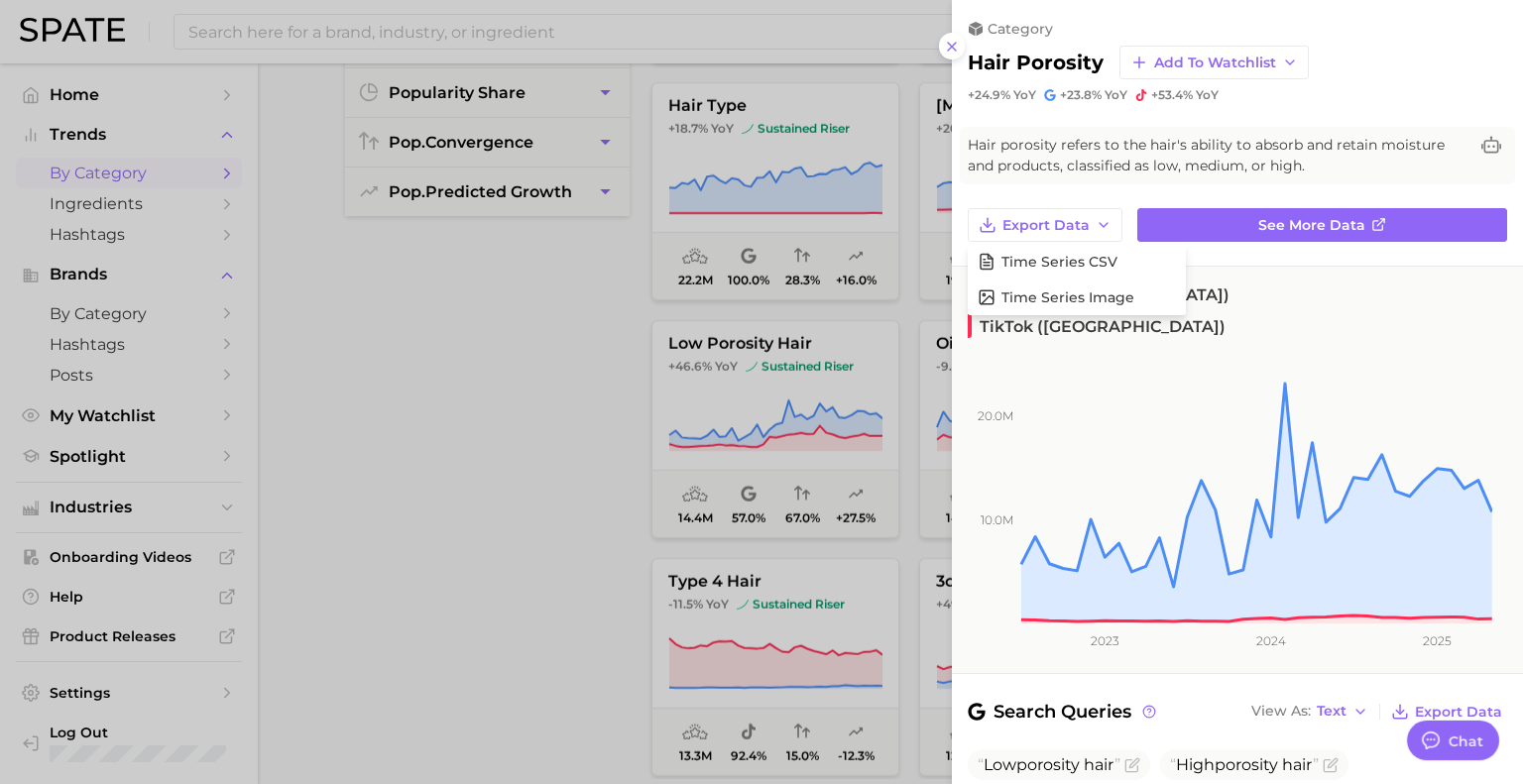 click on "Hair porosity refers to the hair's ability to absorb and retain moisture and products, classified as low, medium, or high." at bounding box center (1218, 156) 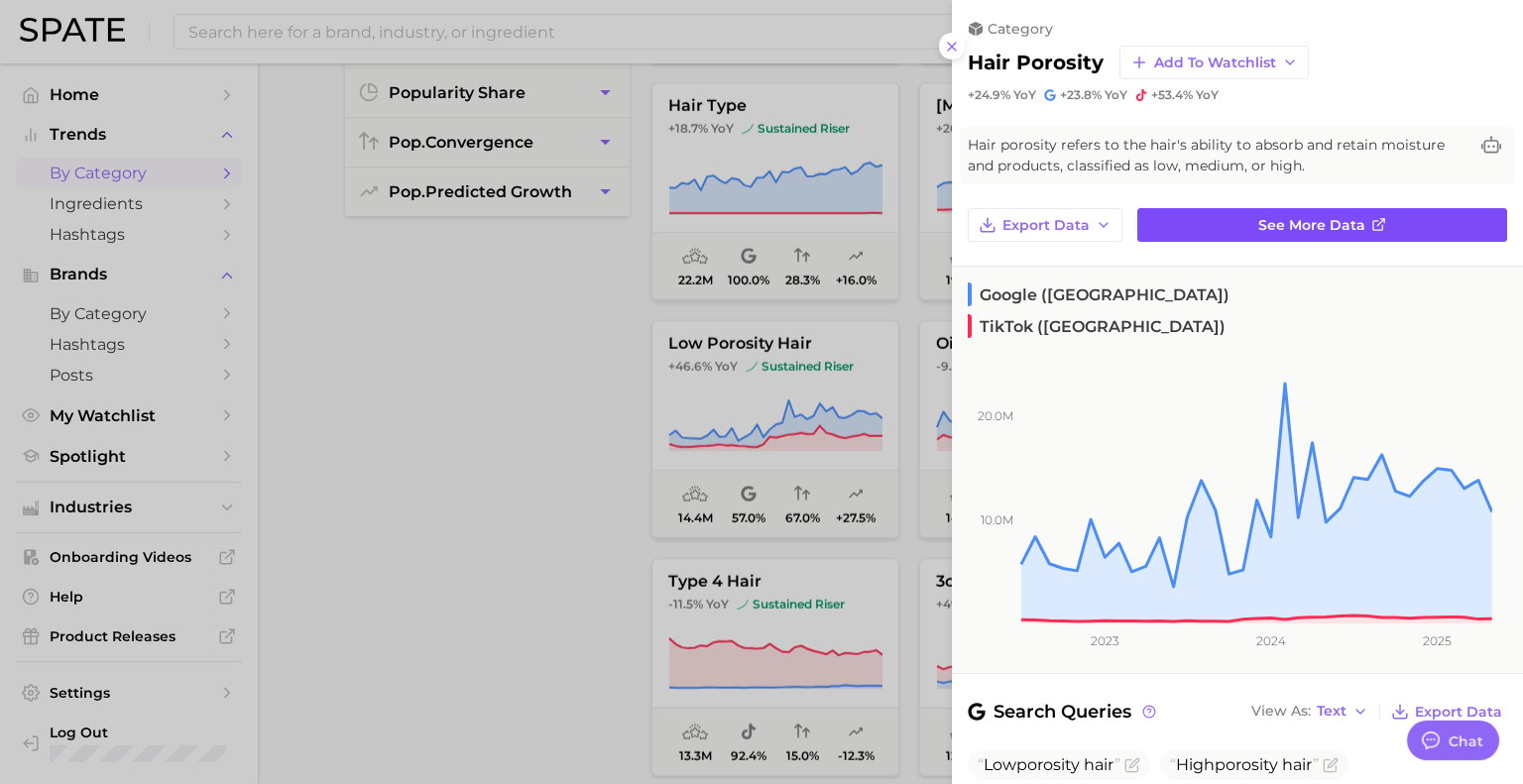 click on "See more data" at bounding box center (1322, 225) 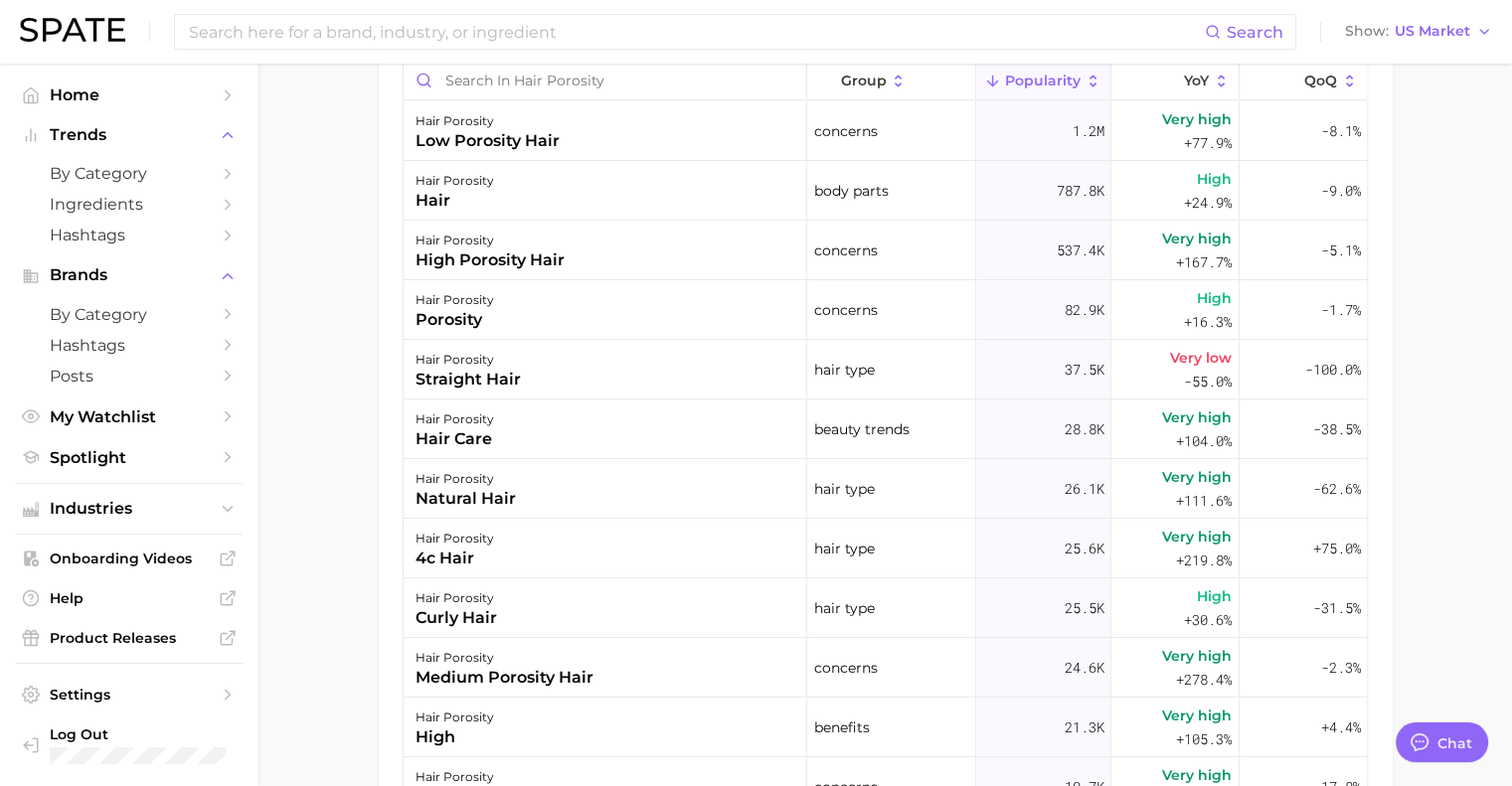 scroll, scrollTop: 1184, scrollLeft: 0, axis: vertical 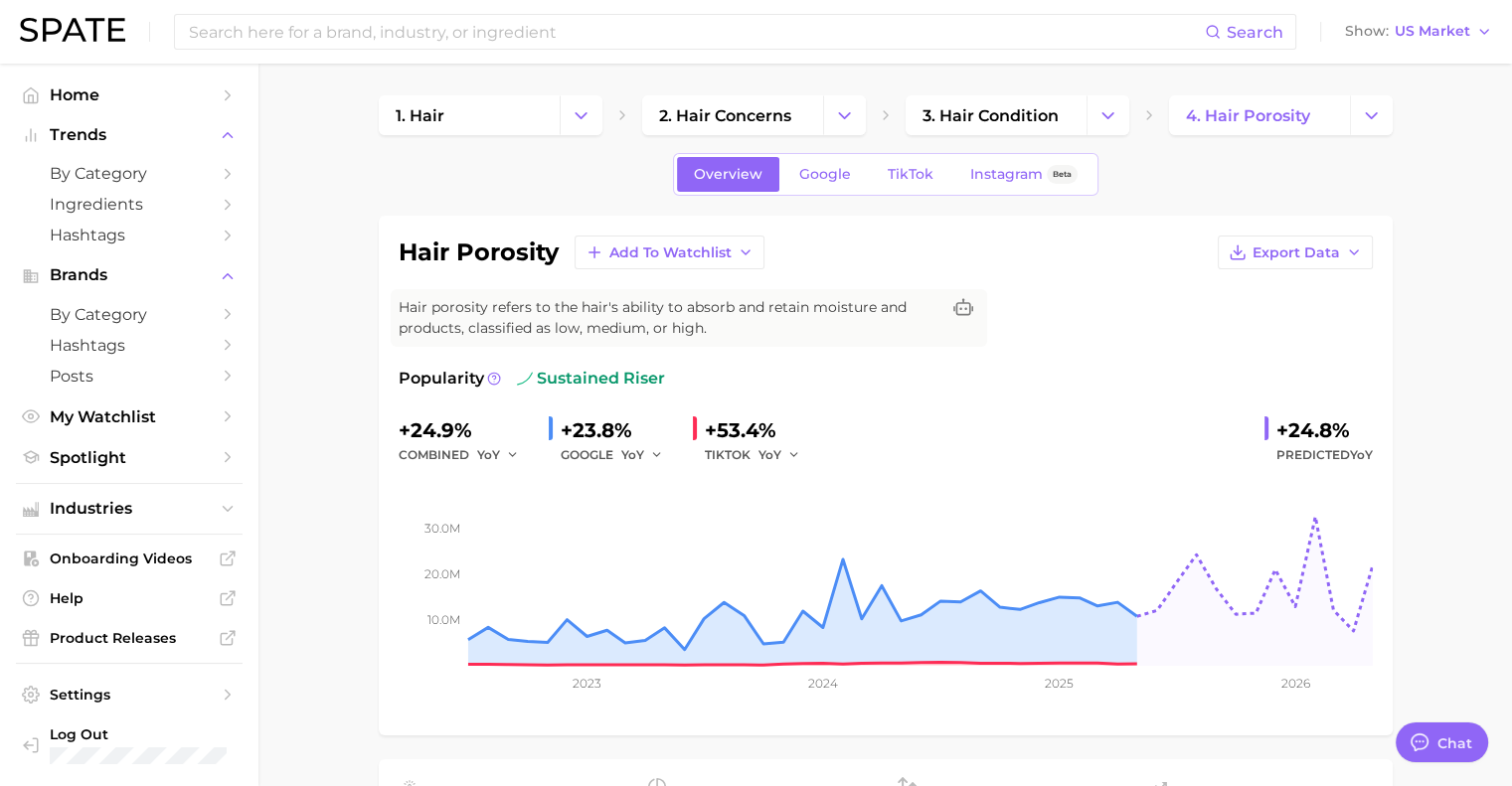 click on "1. hair 2. hair concerns 3. hair condition 4. hair porosity Overview Google TikTok Instagram Beta hair porosity Add to Watchlist Export Data Hair porosity refers to the hair's ability to absorb and retain moisture and products, classified as low, medium, or high. Popularity sustained riser +24.9% combined YoY +23.8% GOOGLE YoY +53.4% TIKTOK YoY +24.8% Predicted  YoY 10.0m 20.0m 30.0m 2023 2024 2025 2026 How big is this trend? High Popularity 13.5m avg.  monthly popularity Which platform is most popular? Google 95.6% popularity share How similar is this trend across platforms? High Convergence 63.2% pop.  convergence Will it last? Very Likely +24.8% pop.  predicted growth related categories brands Related Categories 850  total What are consumers viewing alongside  hair porosity ? Export Data Filters concerns   1.9m body parts   788.6k hair type   170.4k beauty trends   50.1k hair looks   49.0k benefits   39.7k Columns new group Popularity YoY QoQ hair porosity low porosity hair concerns 1.2m Very high +77.9% -" at bounding box center (886, 1073) 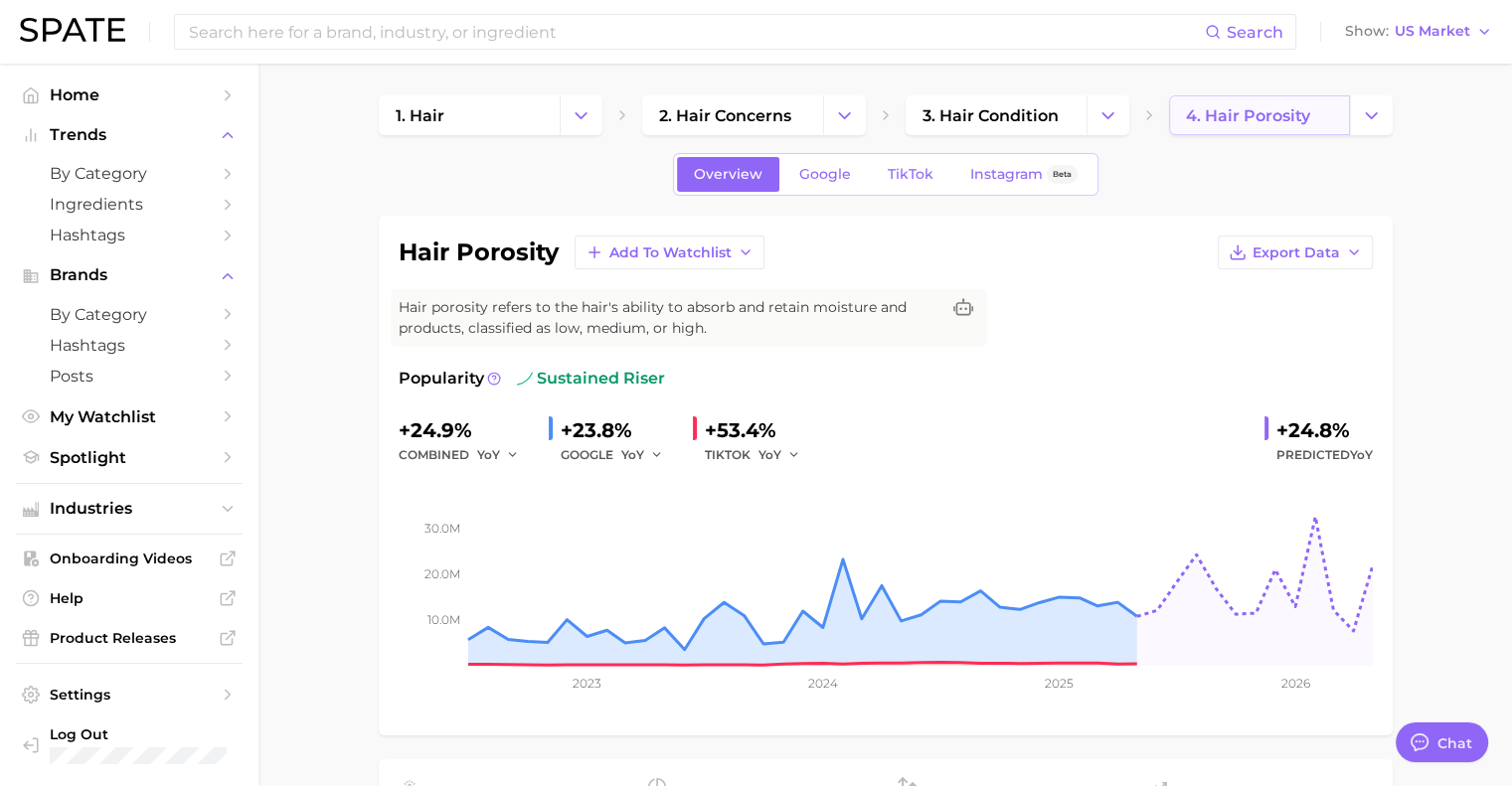 click on "4. hair porosity" at bounding box center [1248, 115] 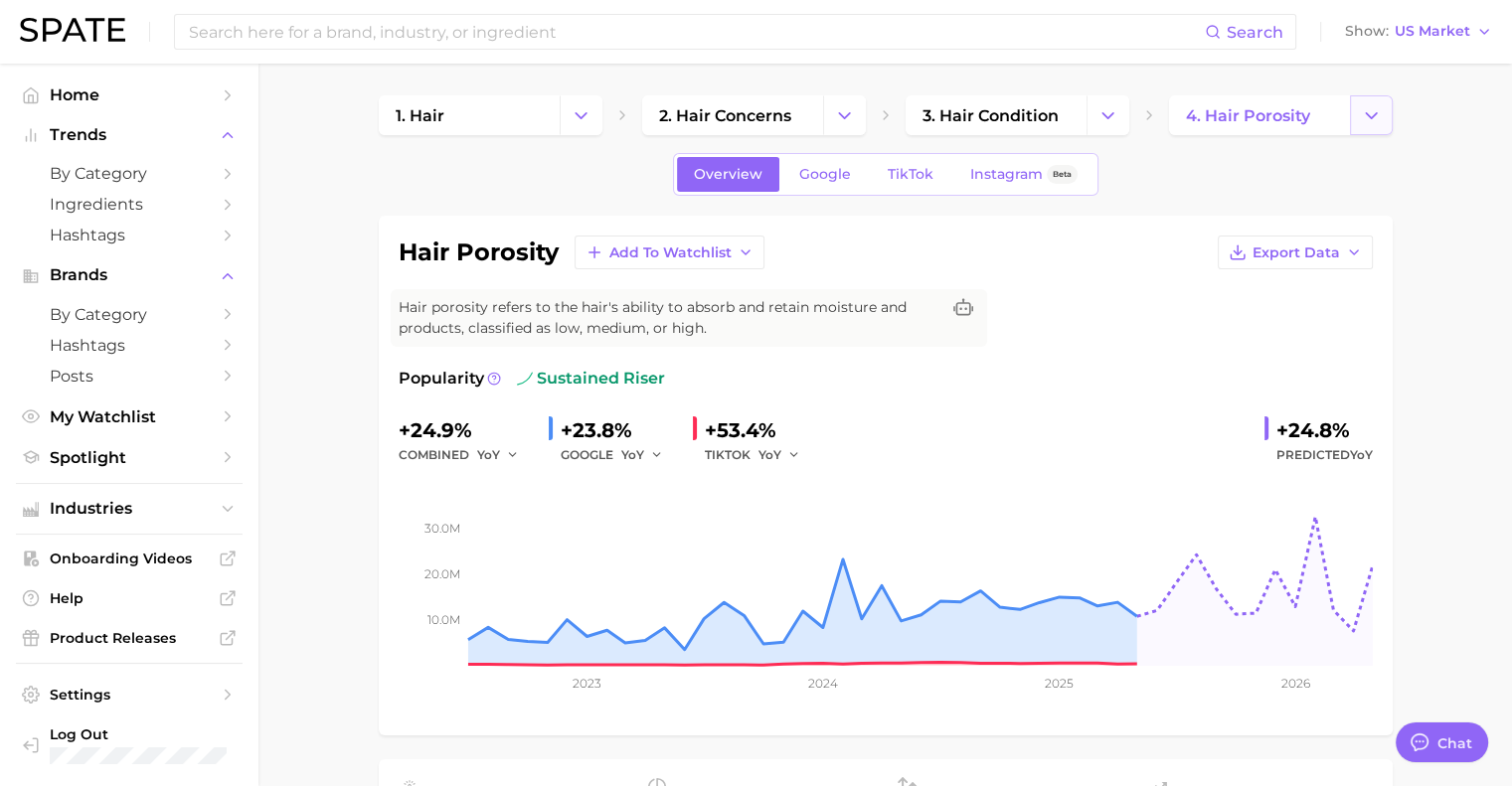 click 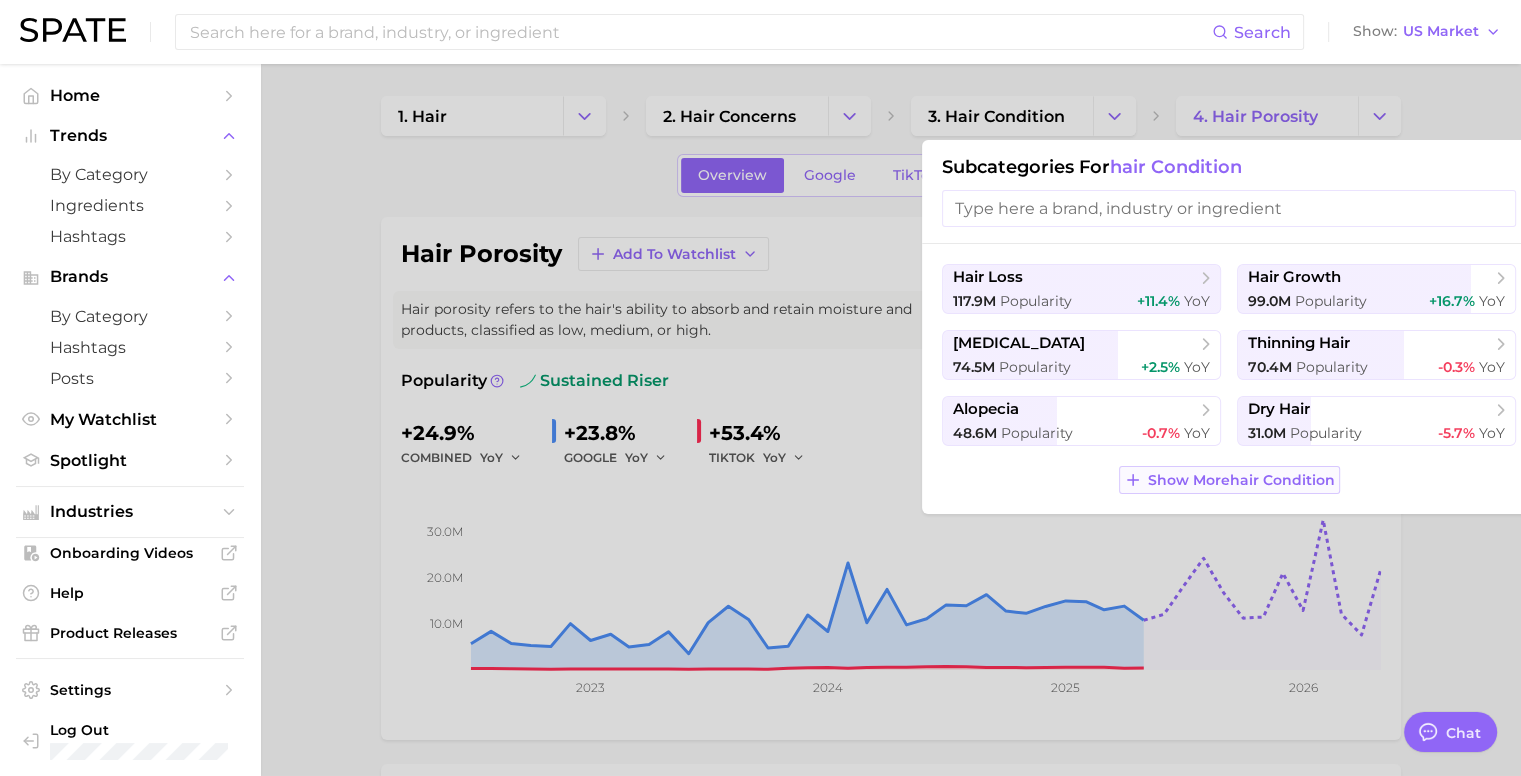 click on "Show More  hair condition" at bounding box center (1241, 480) 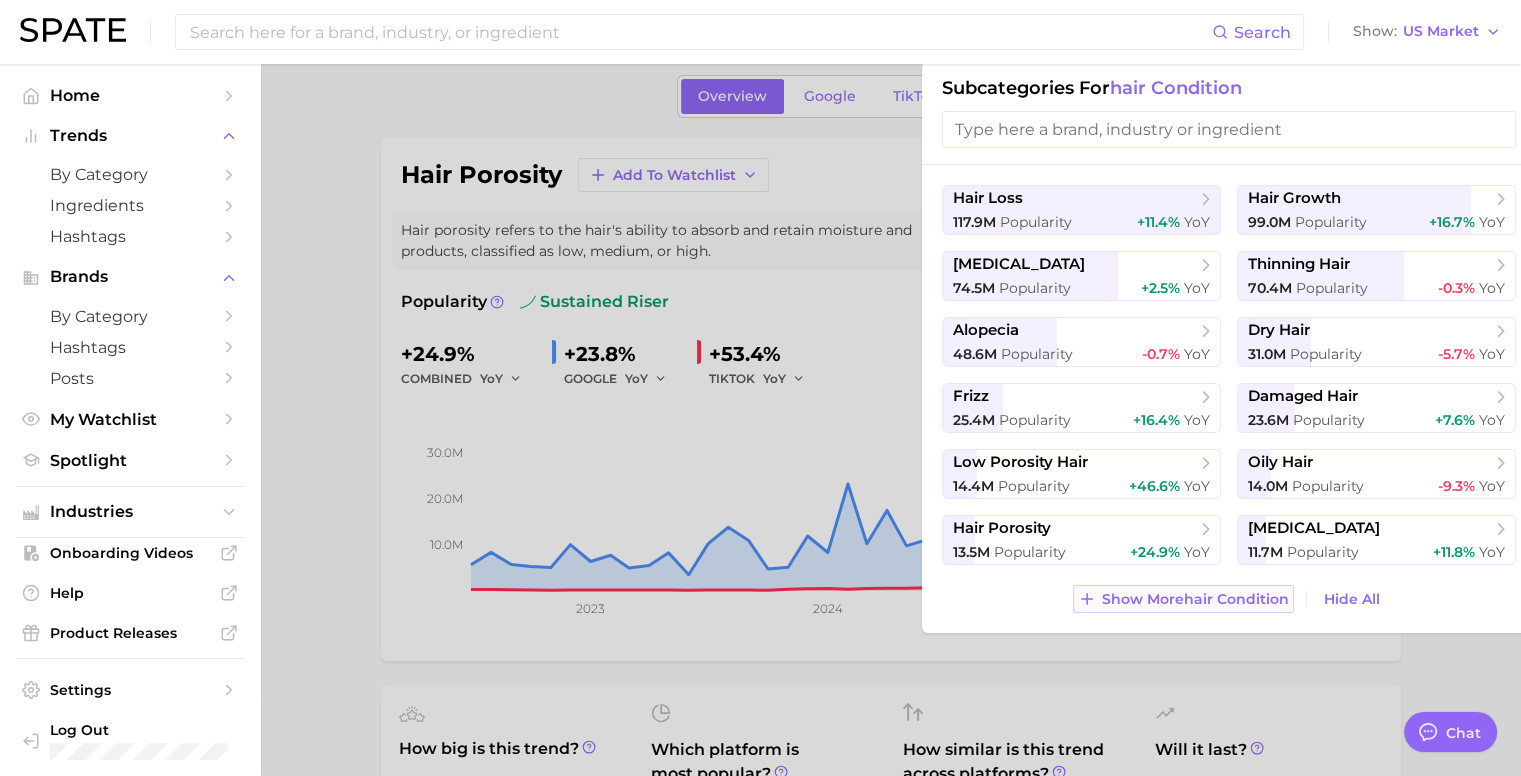 scroll, scrollTop: 84, scrollLeft: 0, axis: vertical 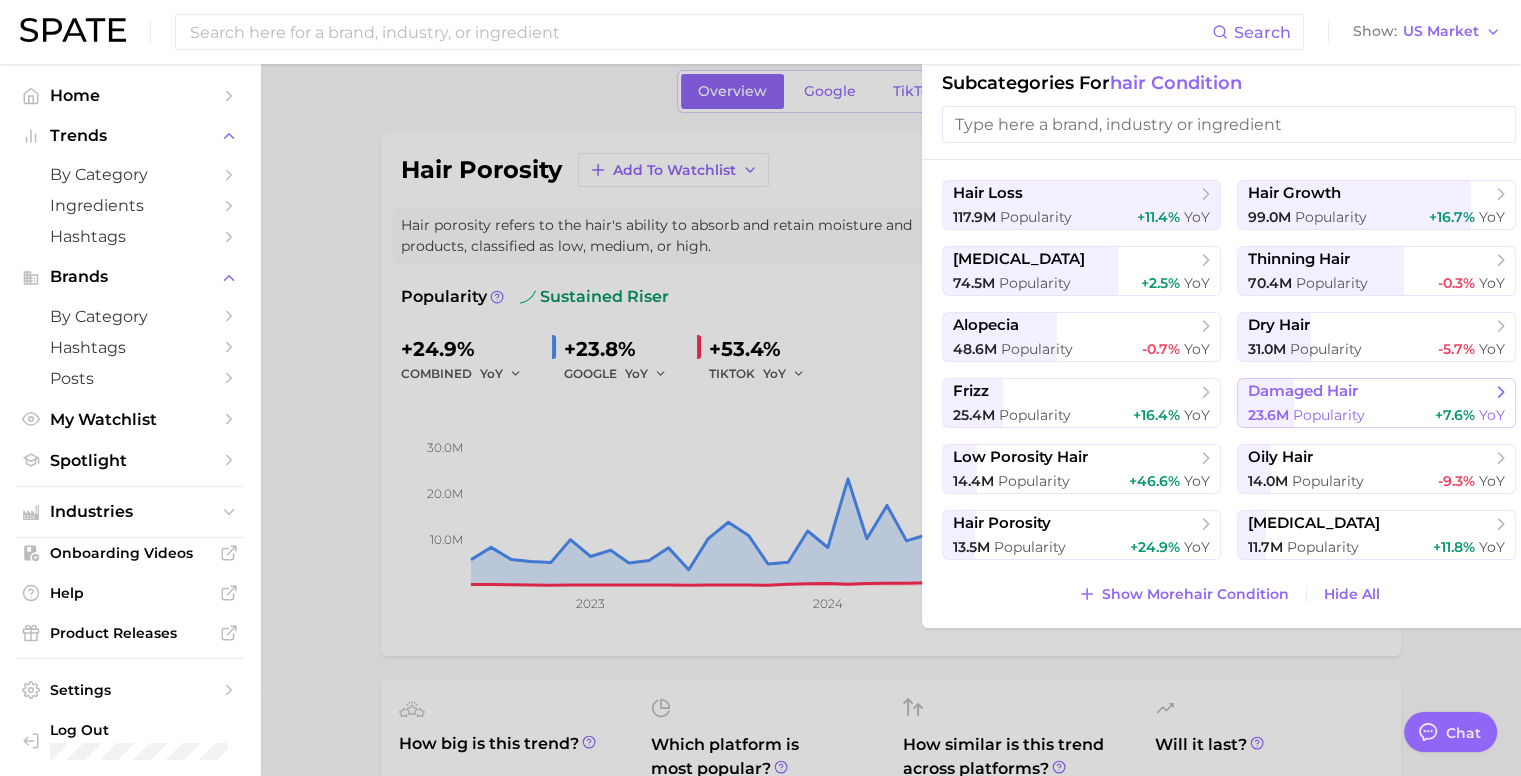 click on "23.6m   Popularity" at bounding box center (1306, 415) 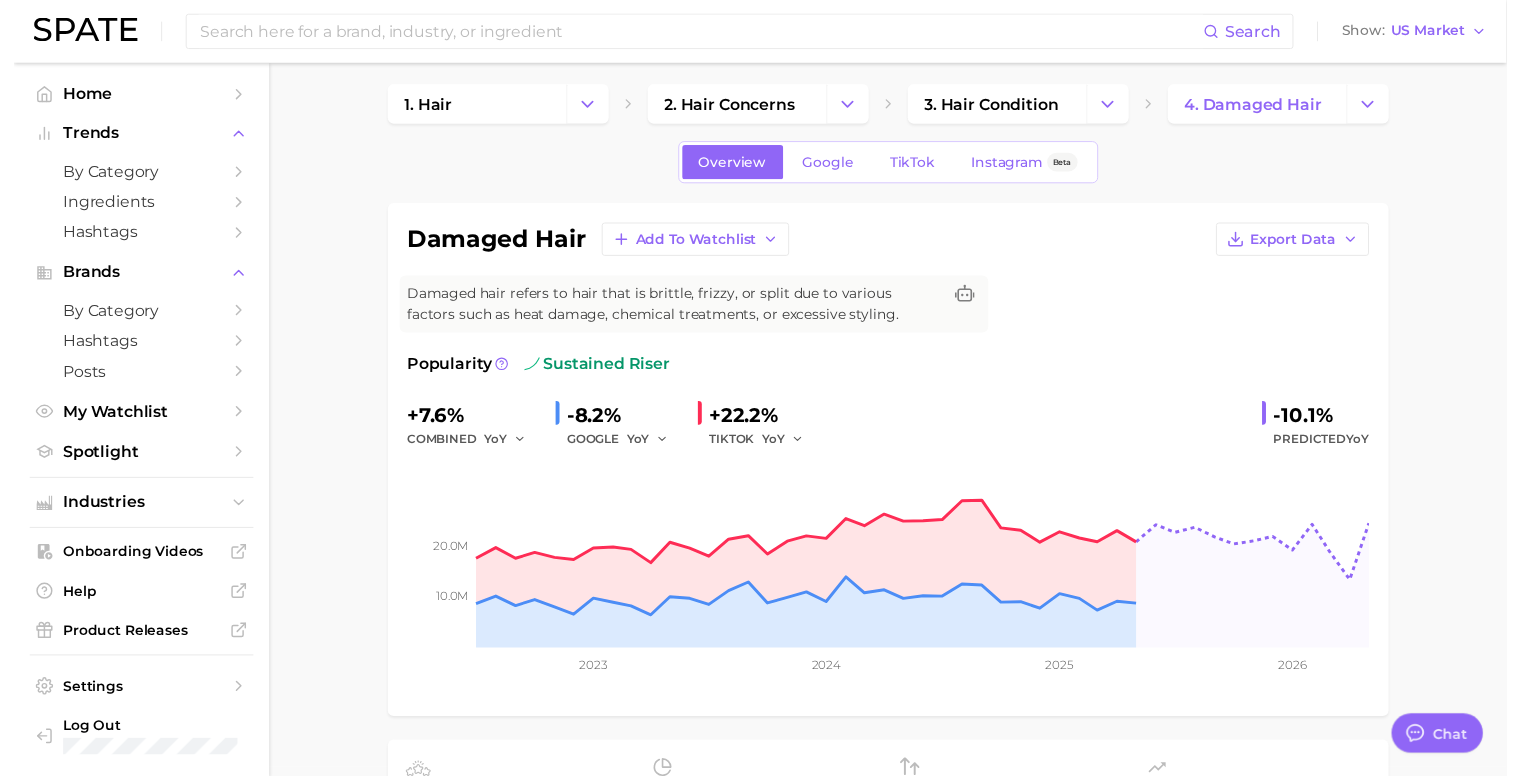 scroll, scrollTop: 0, scrollLeft: 0, axis: both 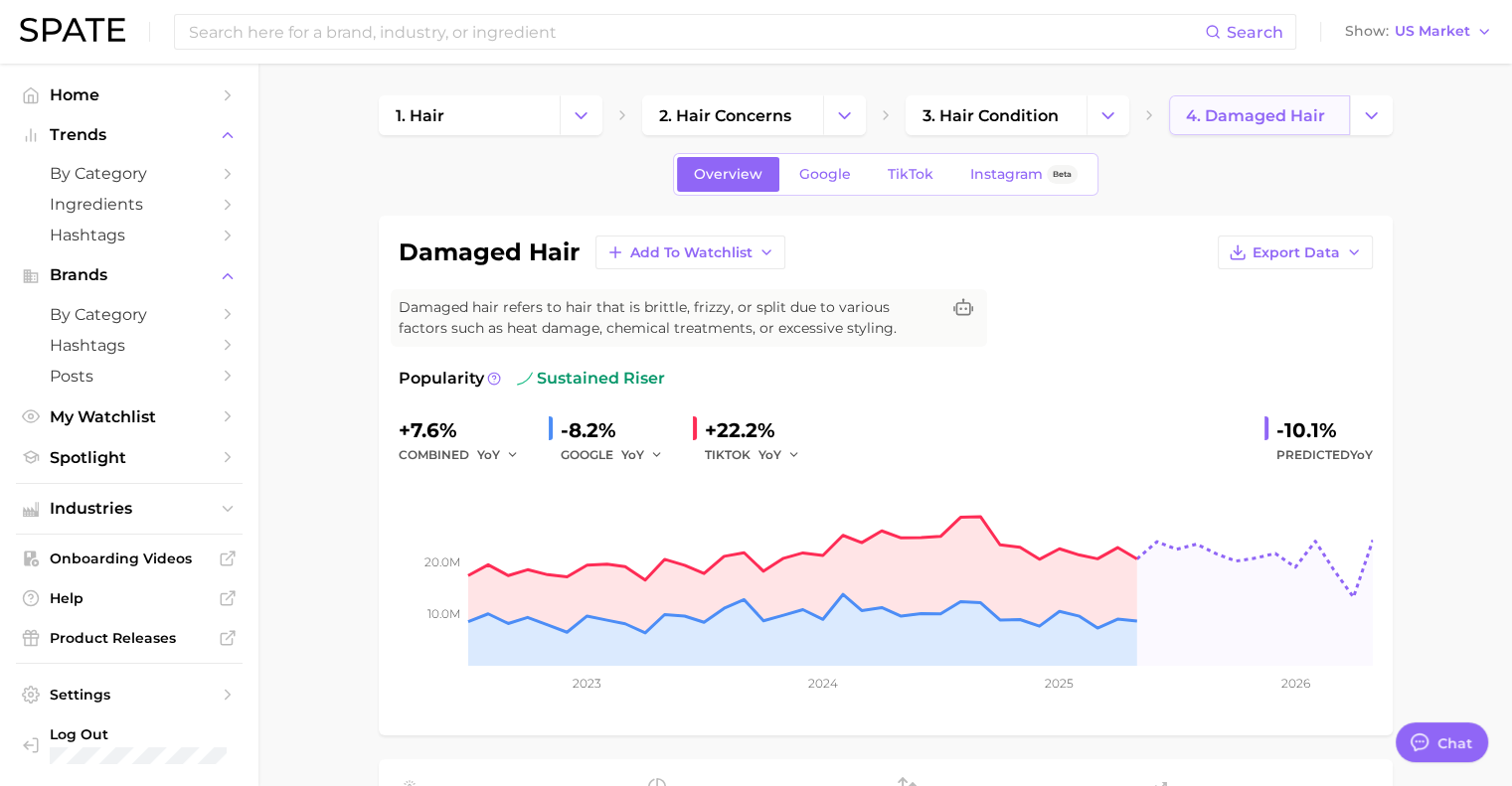 click on "4. damaged hair" at bounding box center (1260, 115) 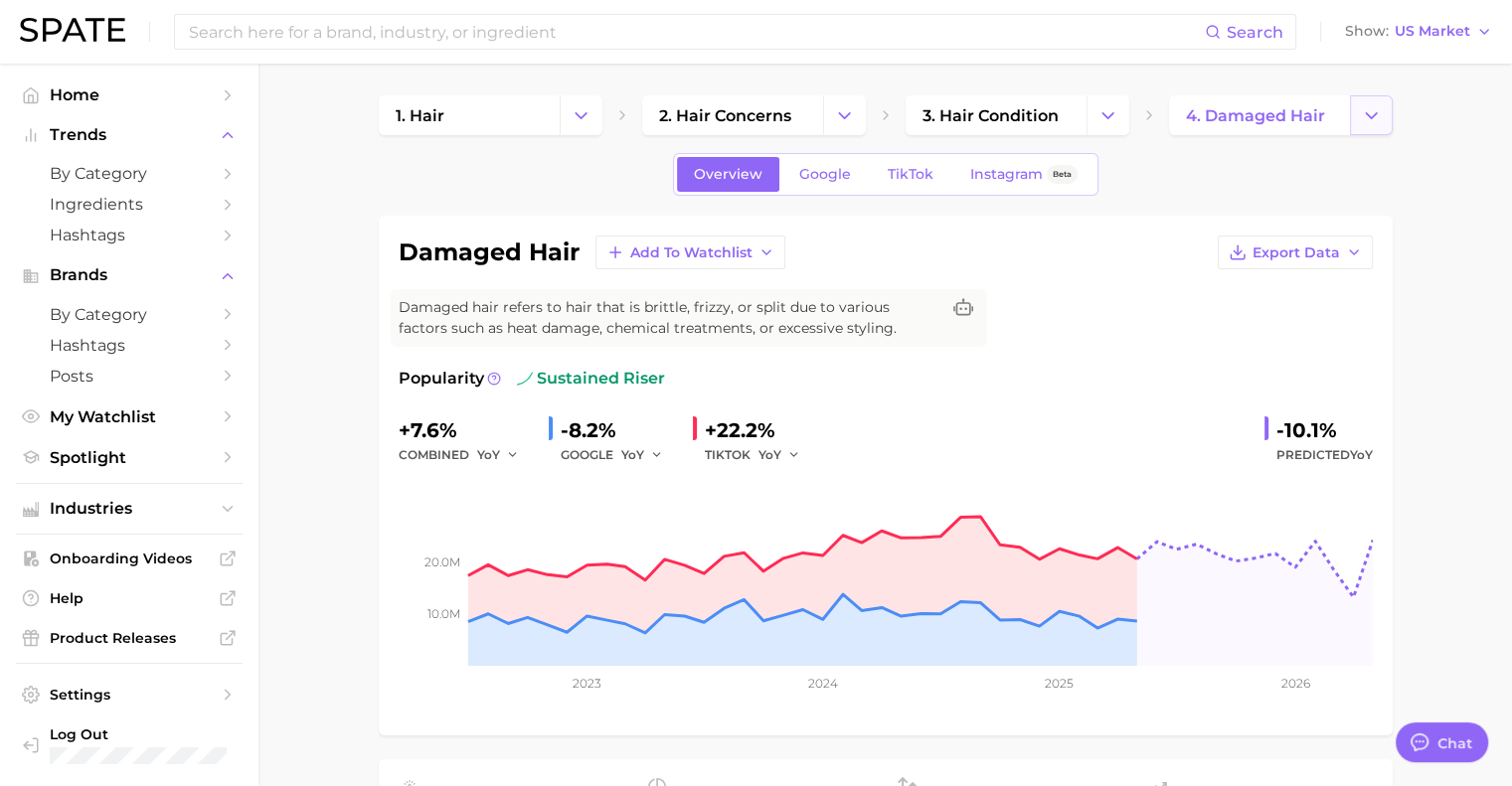 click at bounding box center (1371, 115) 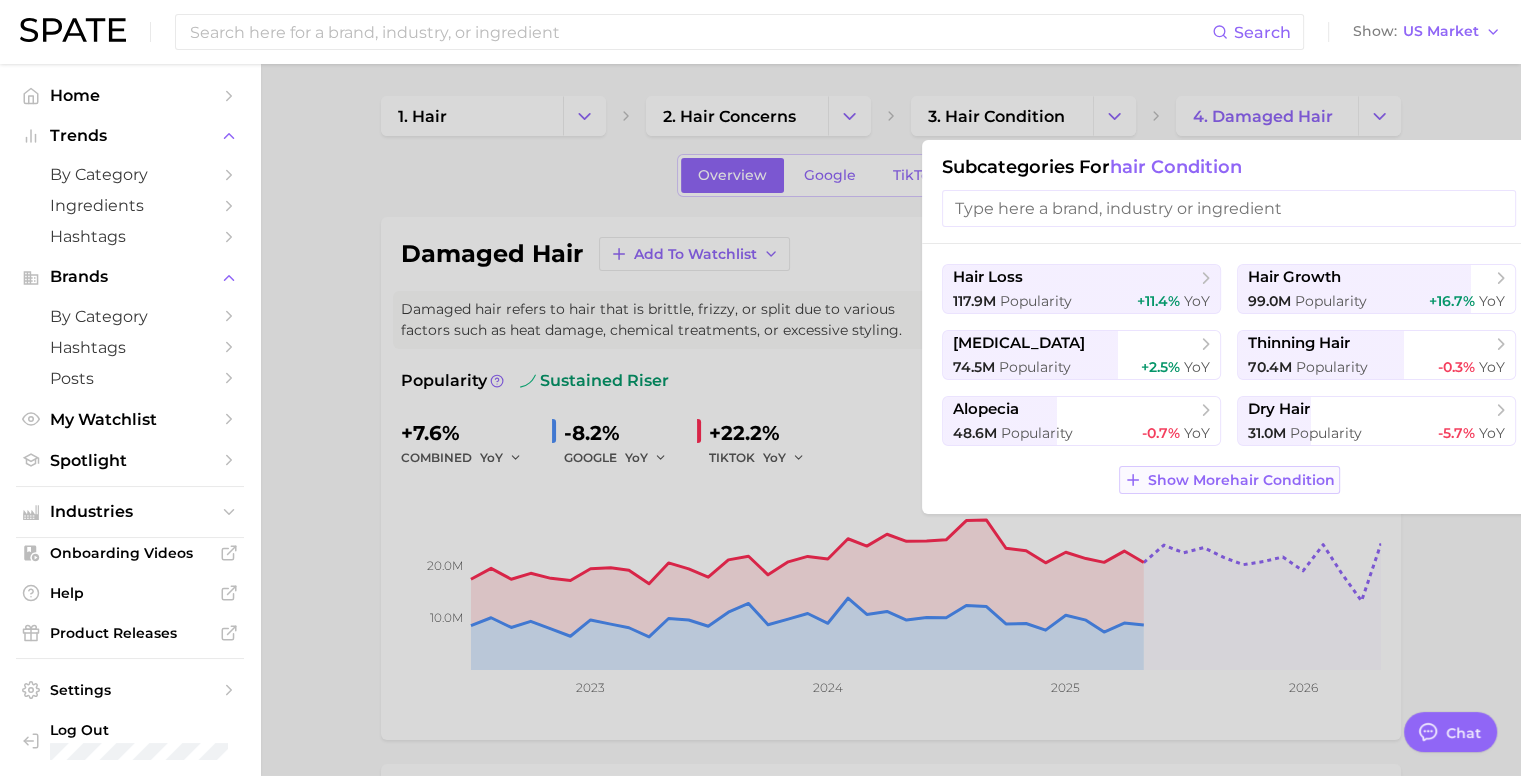 click on "Show More  hair condition" at bounding box center (1241, 480) 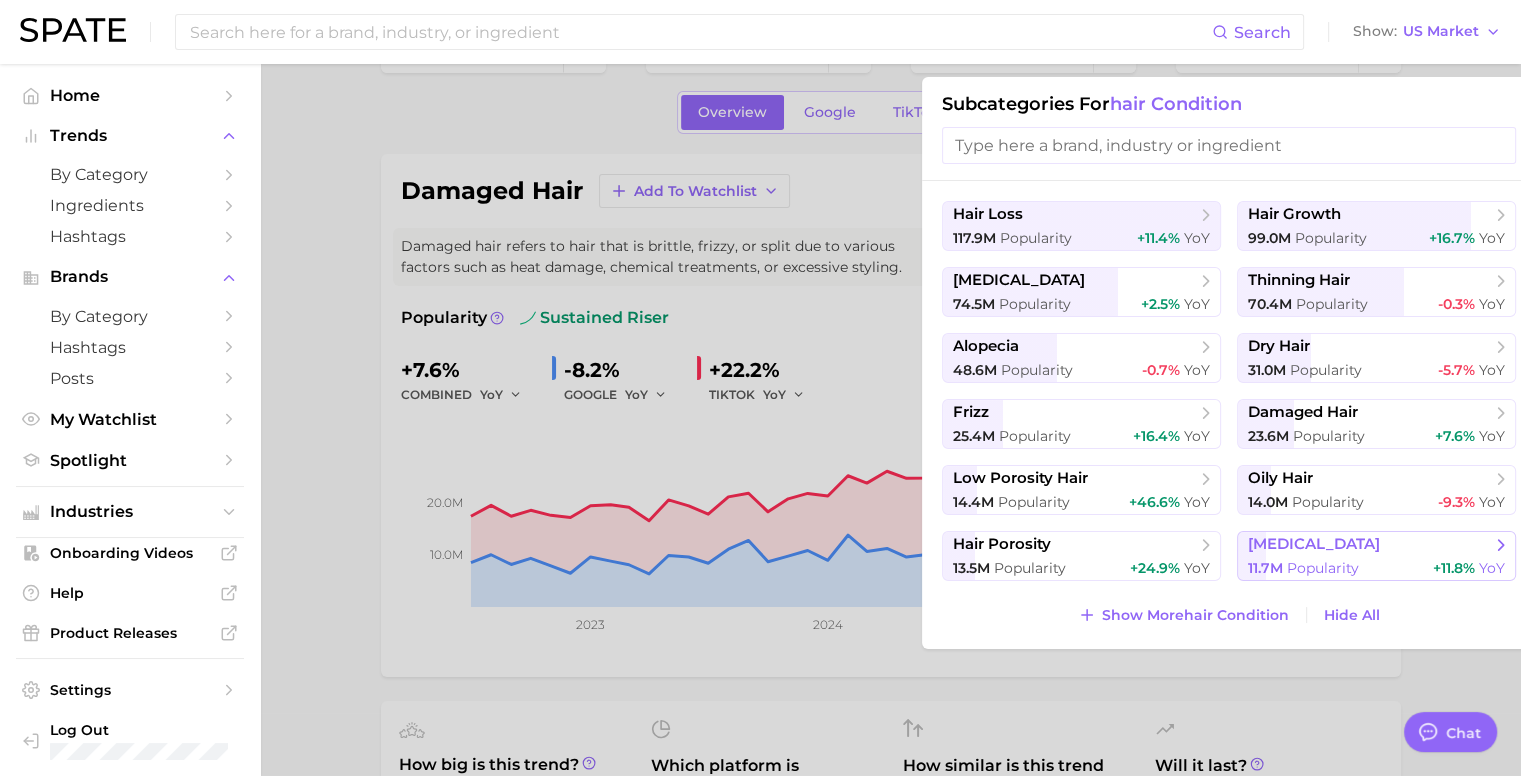 scroll, scrollTop: 46, scrollLeft: 0, axis: vertical 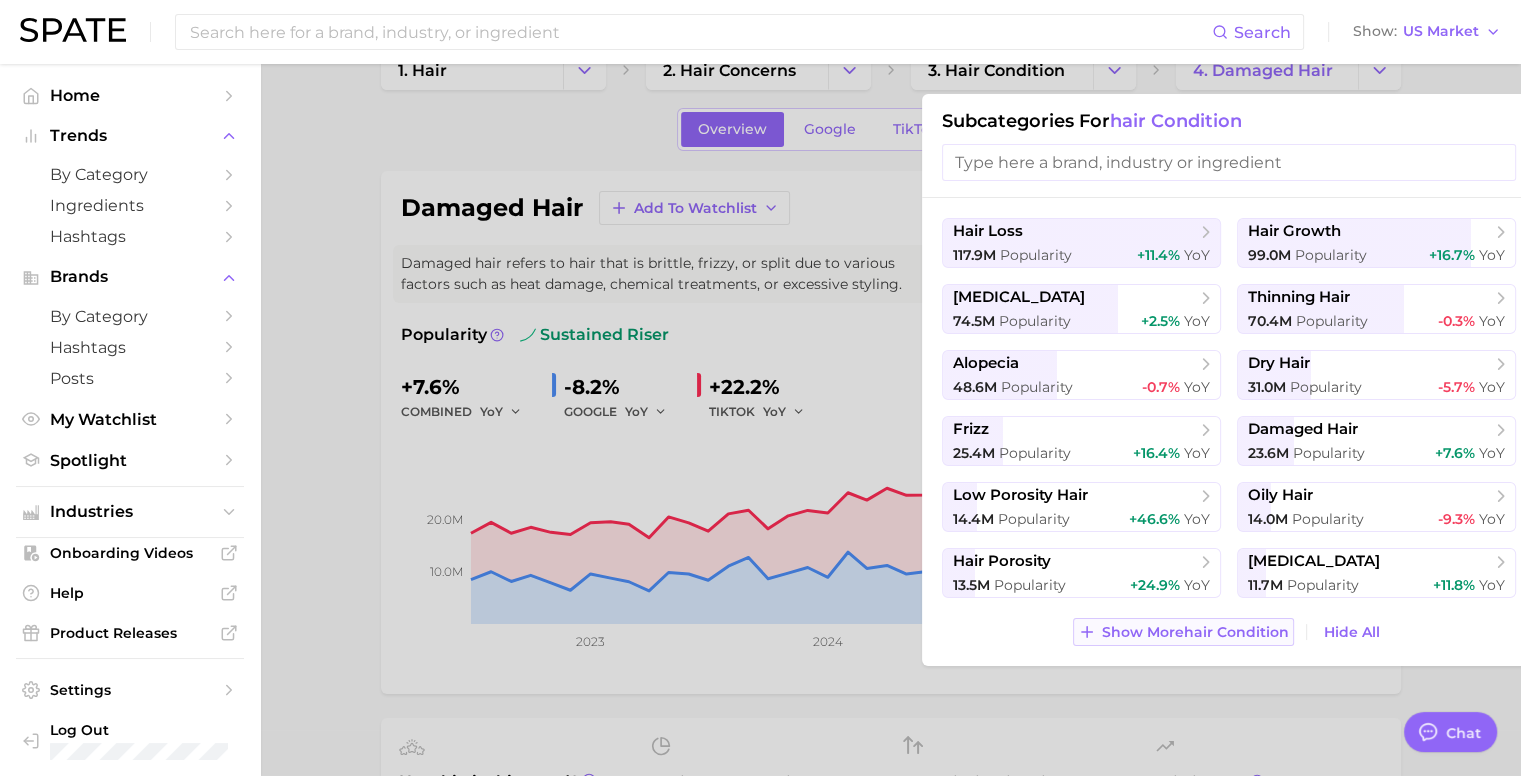 click on "Show More  hair condition" at bounding box center [1195, 632] 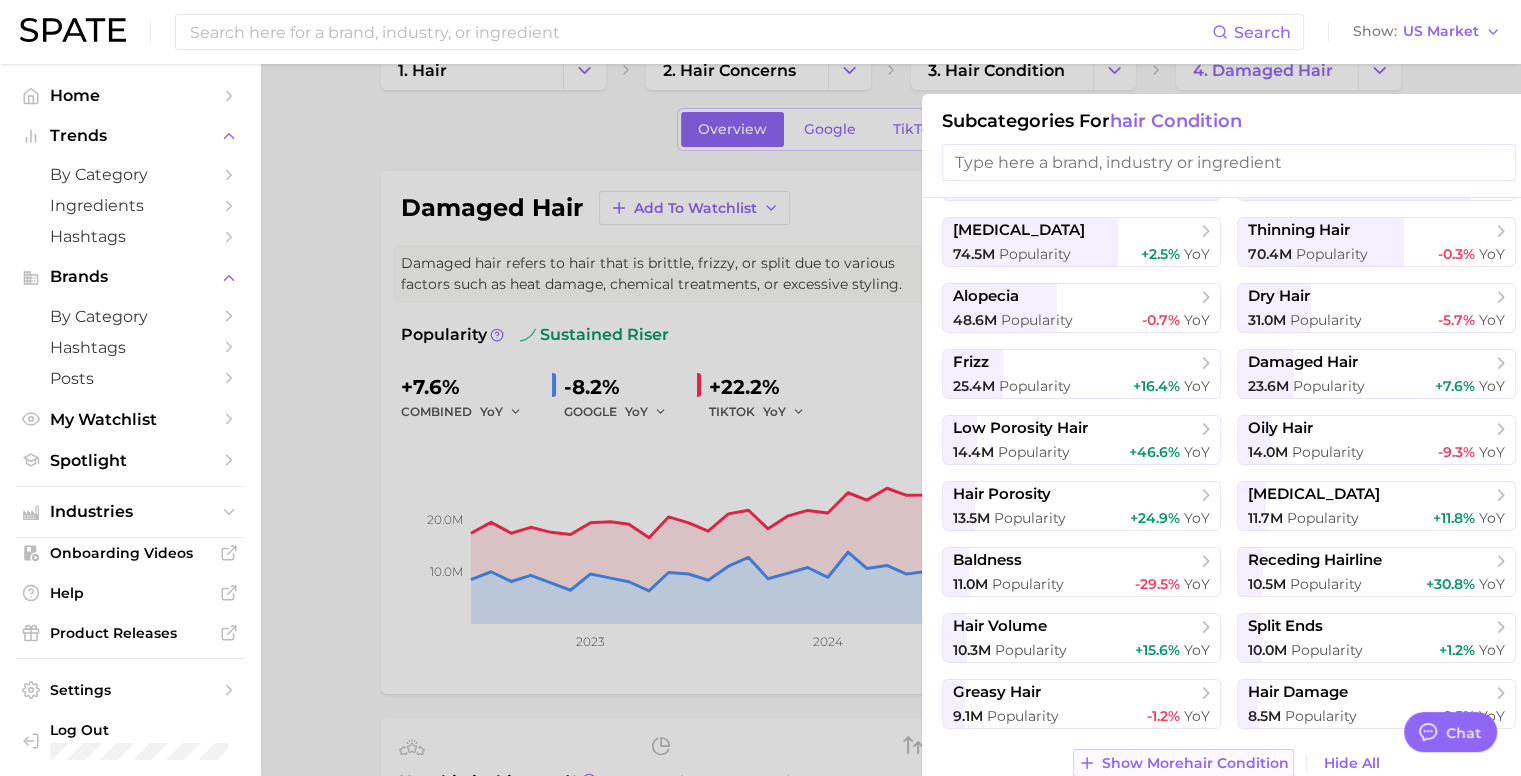 scroll, scrollTop: 72, scrollLeft: 0, axis: vertical 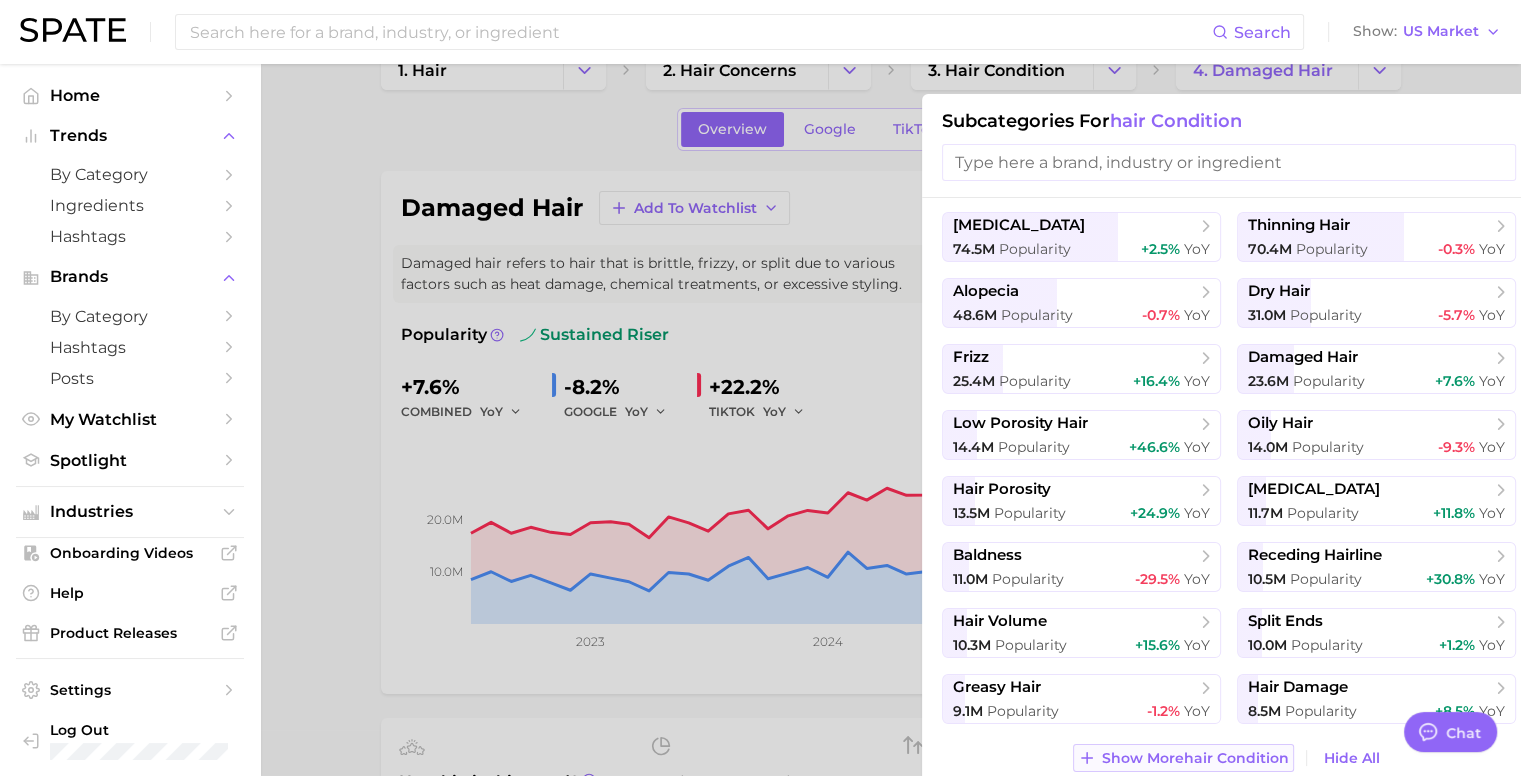 click on "Show More  hair condition" at bounding box center (1195, 758) 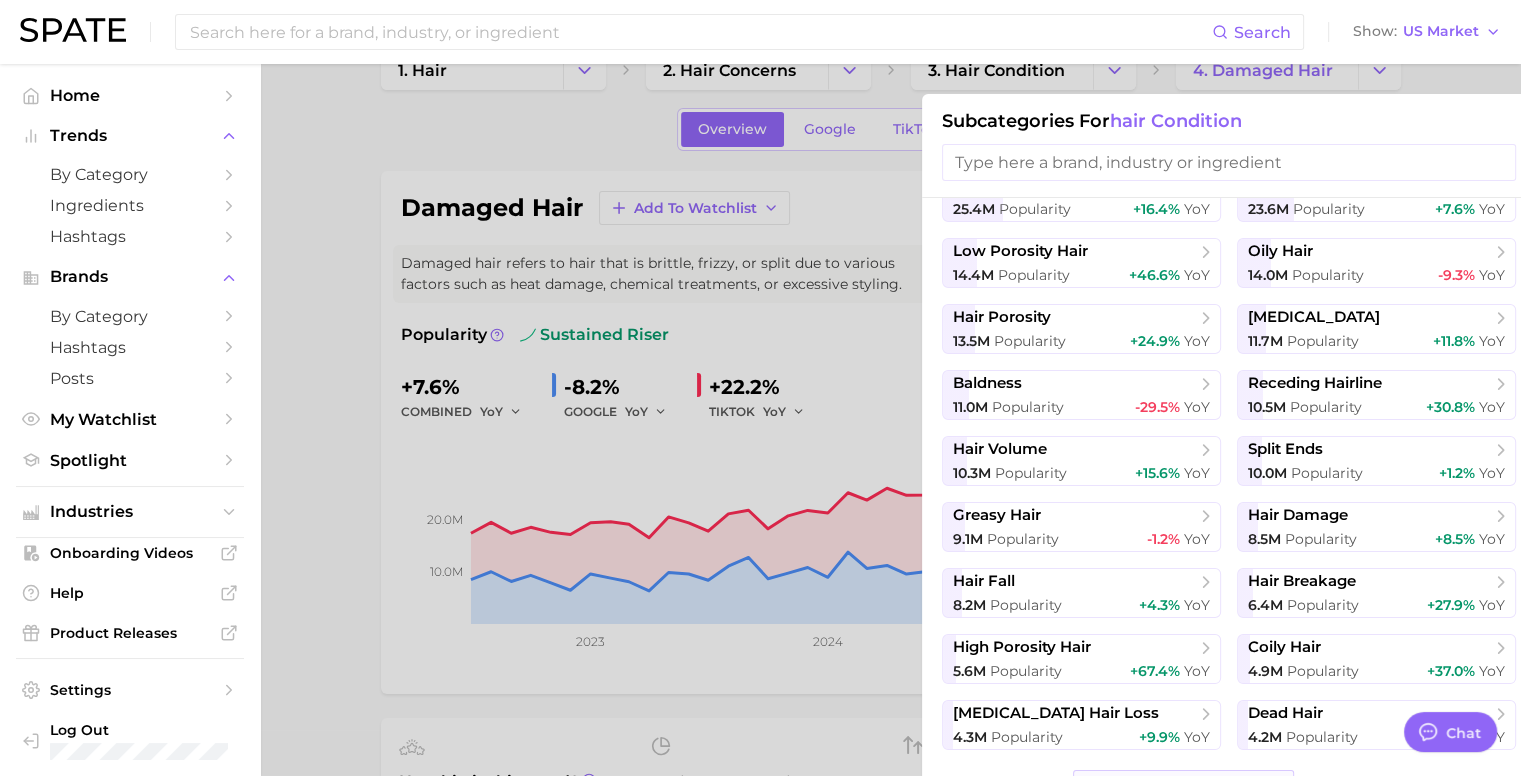 scroll, scrollTop: 271, scrollLeft: 0, axis: vertical 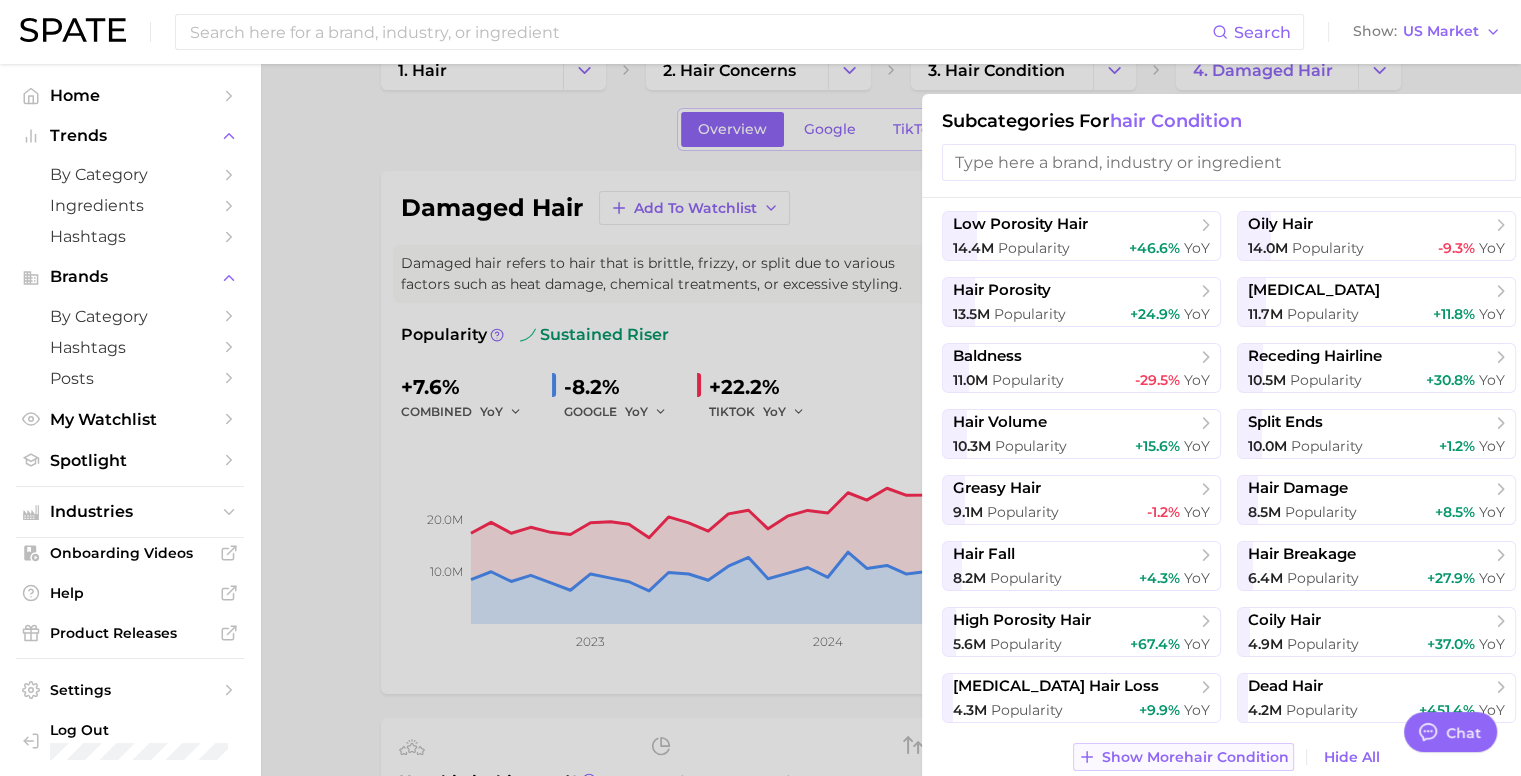 click on "Show More  hair condition" at bounding box center [1195, 757] 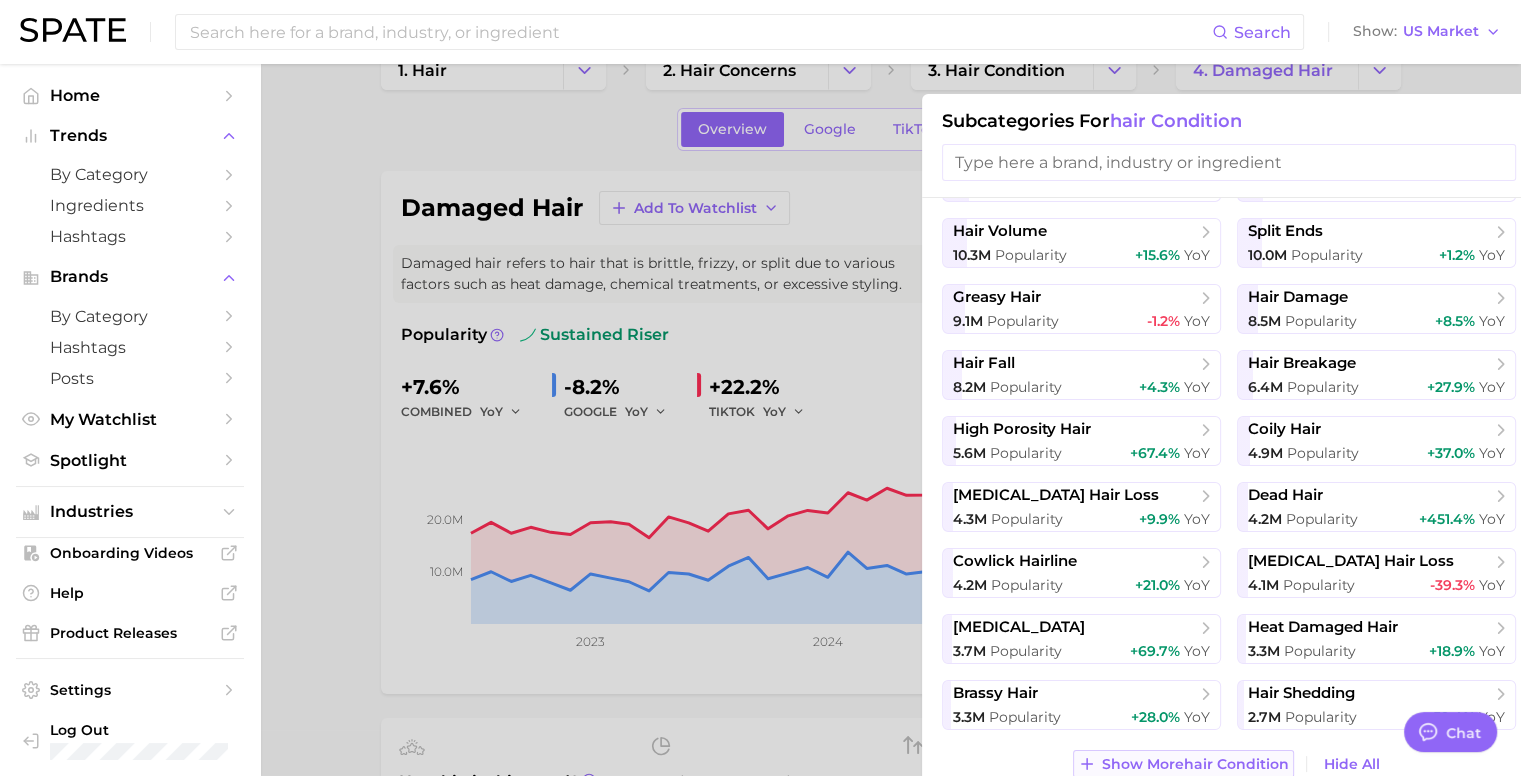 scroll, scrollTop: 468, scrollLeft: 0, axis: vertical 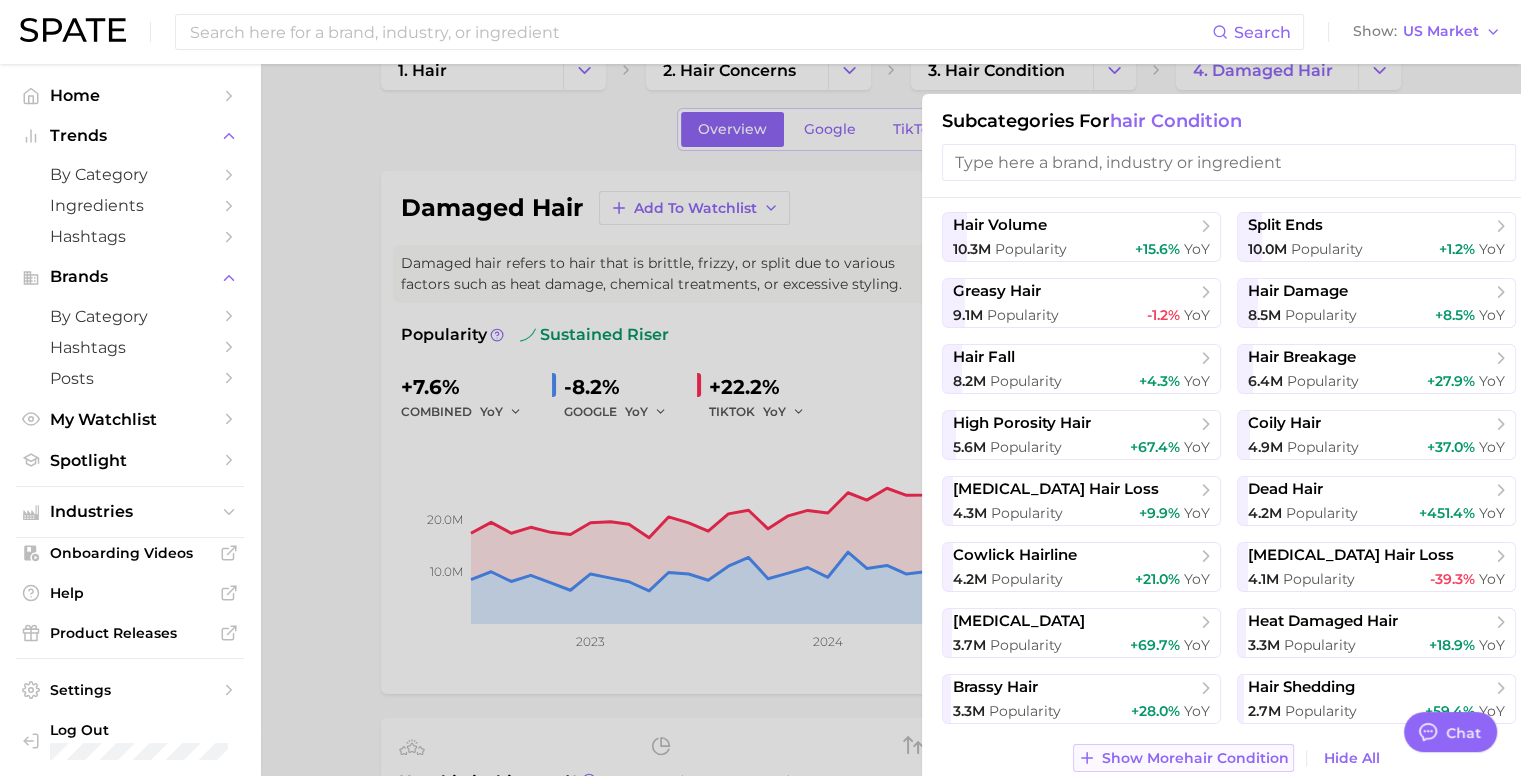 click on "Show More  hair condition" at bounding box center [1195, 758] 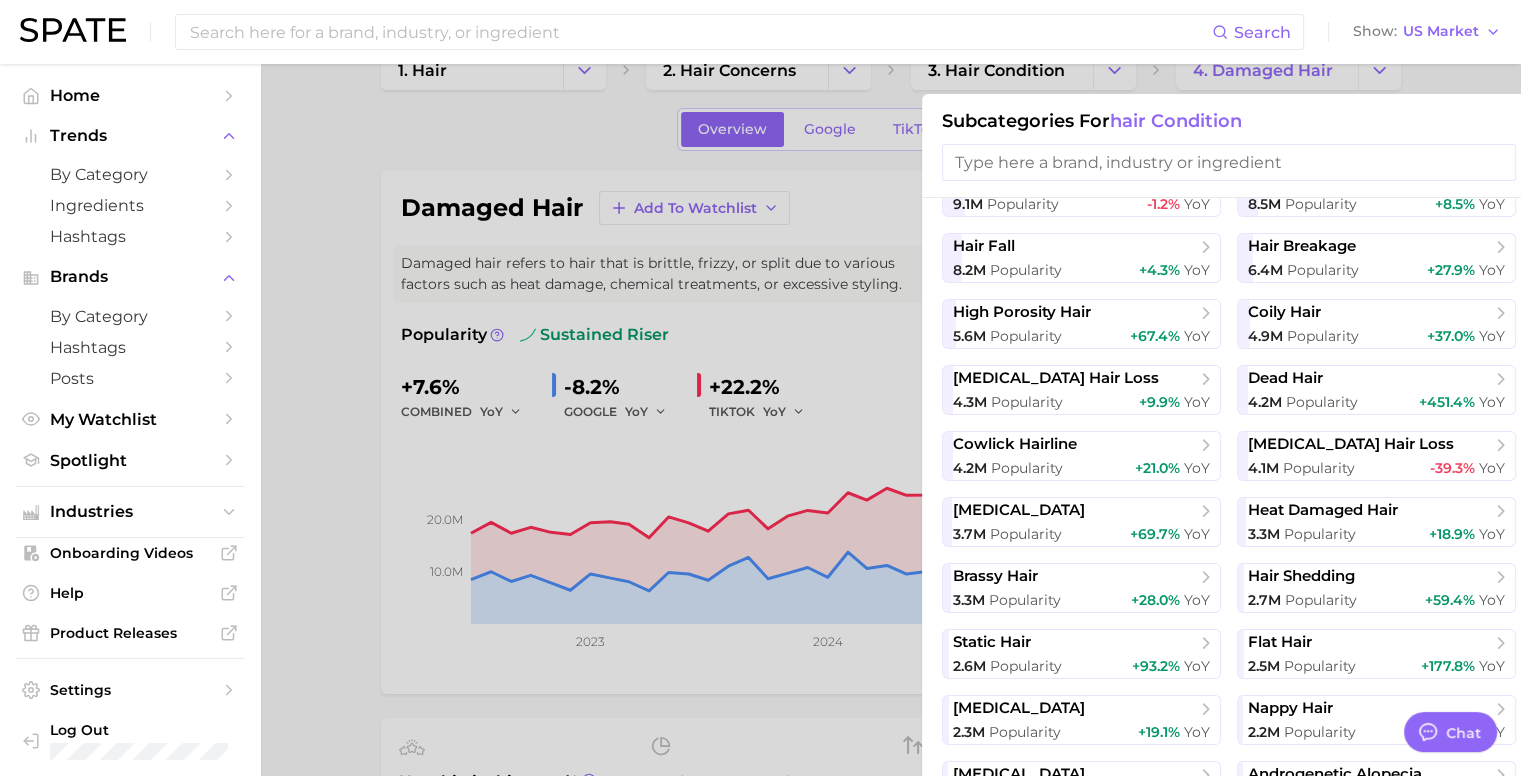 scroll, scrollTop: 667, scrollLeft: 0, axis: vertical 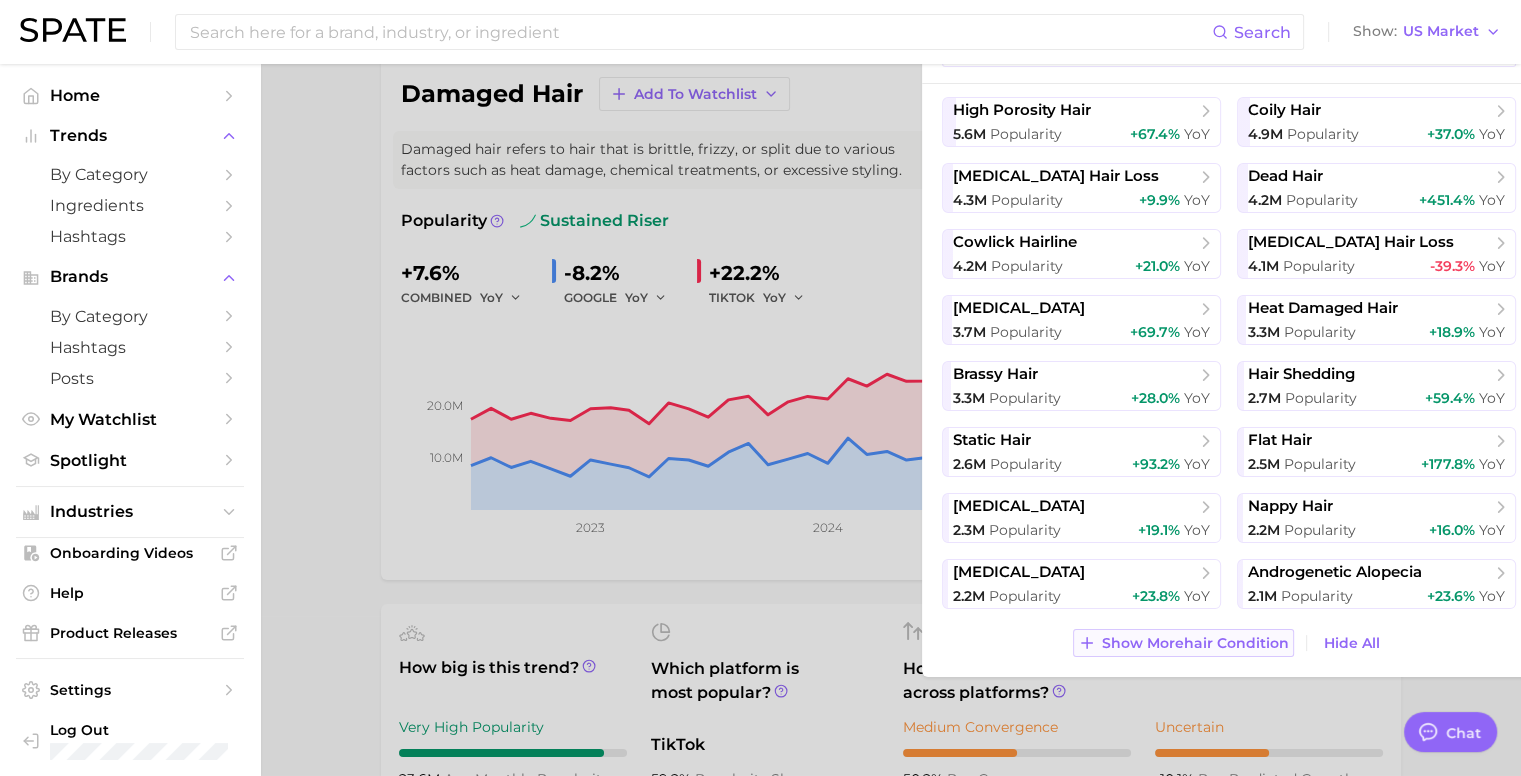 click on "Show More  hair condition" at bounding box center [1195, 643] 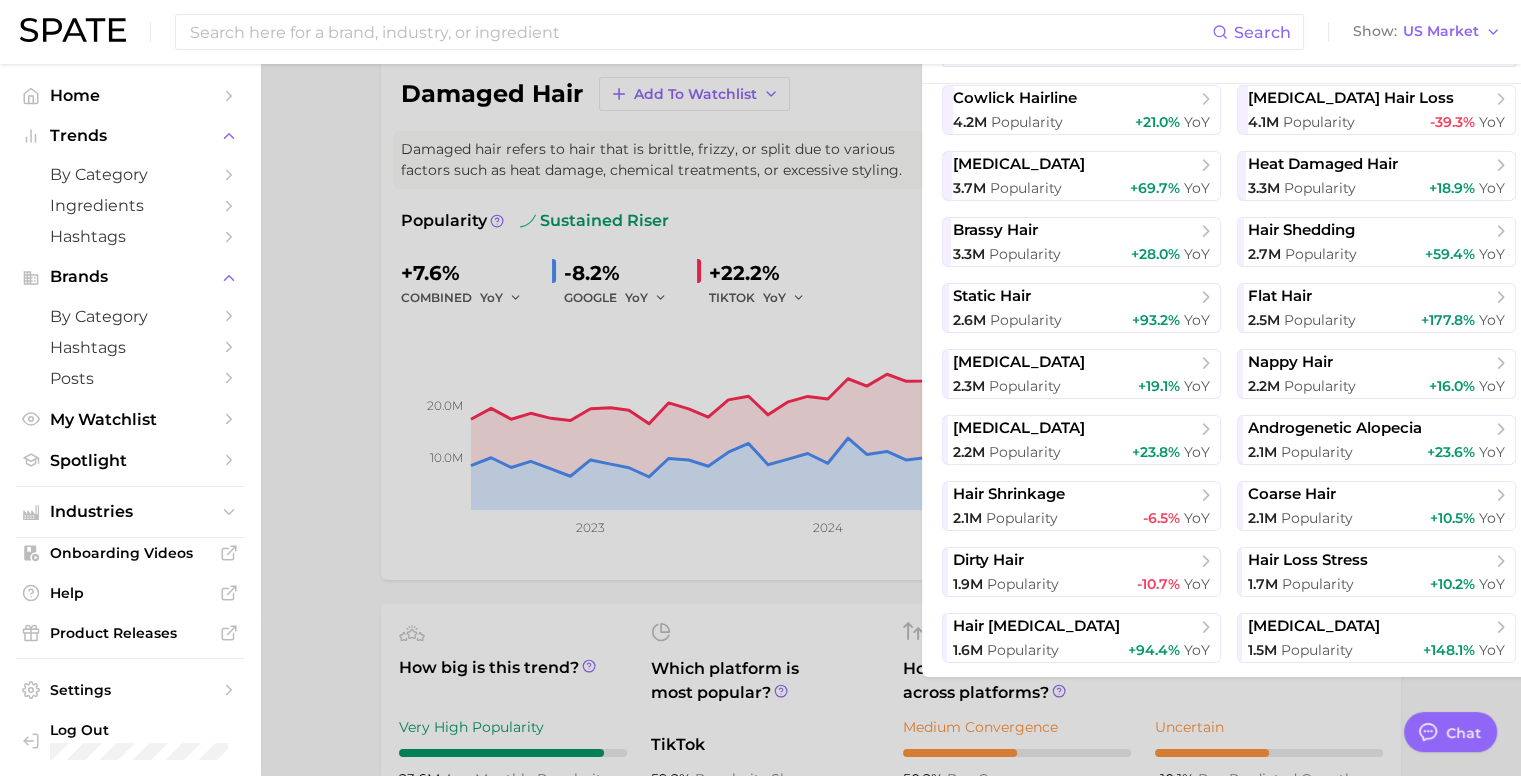 scroll, scrollTop: 864, scrollLeft: 0, axis: vertical 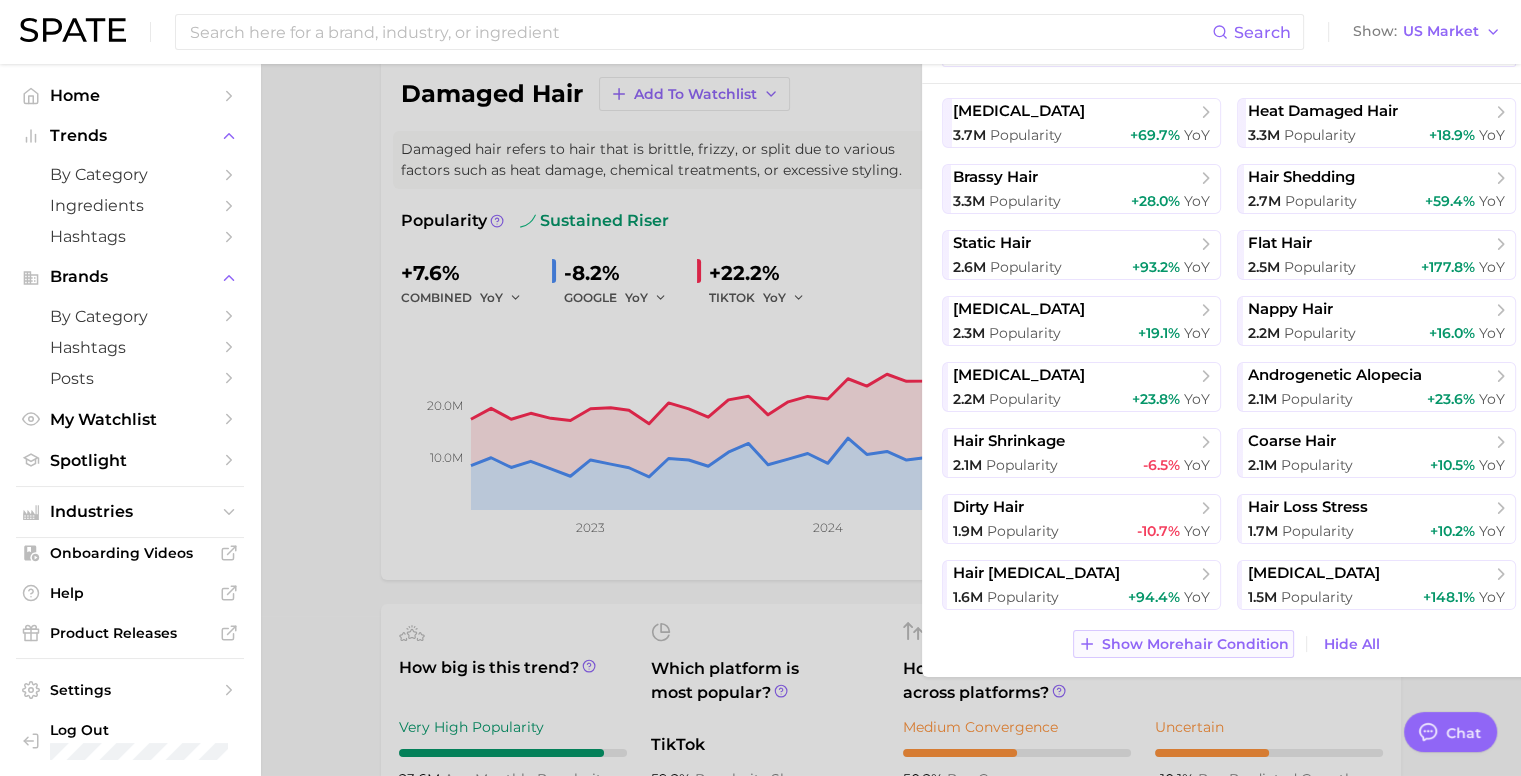click on "Show More  hair condition" at bounding box center (1195, 644) 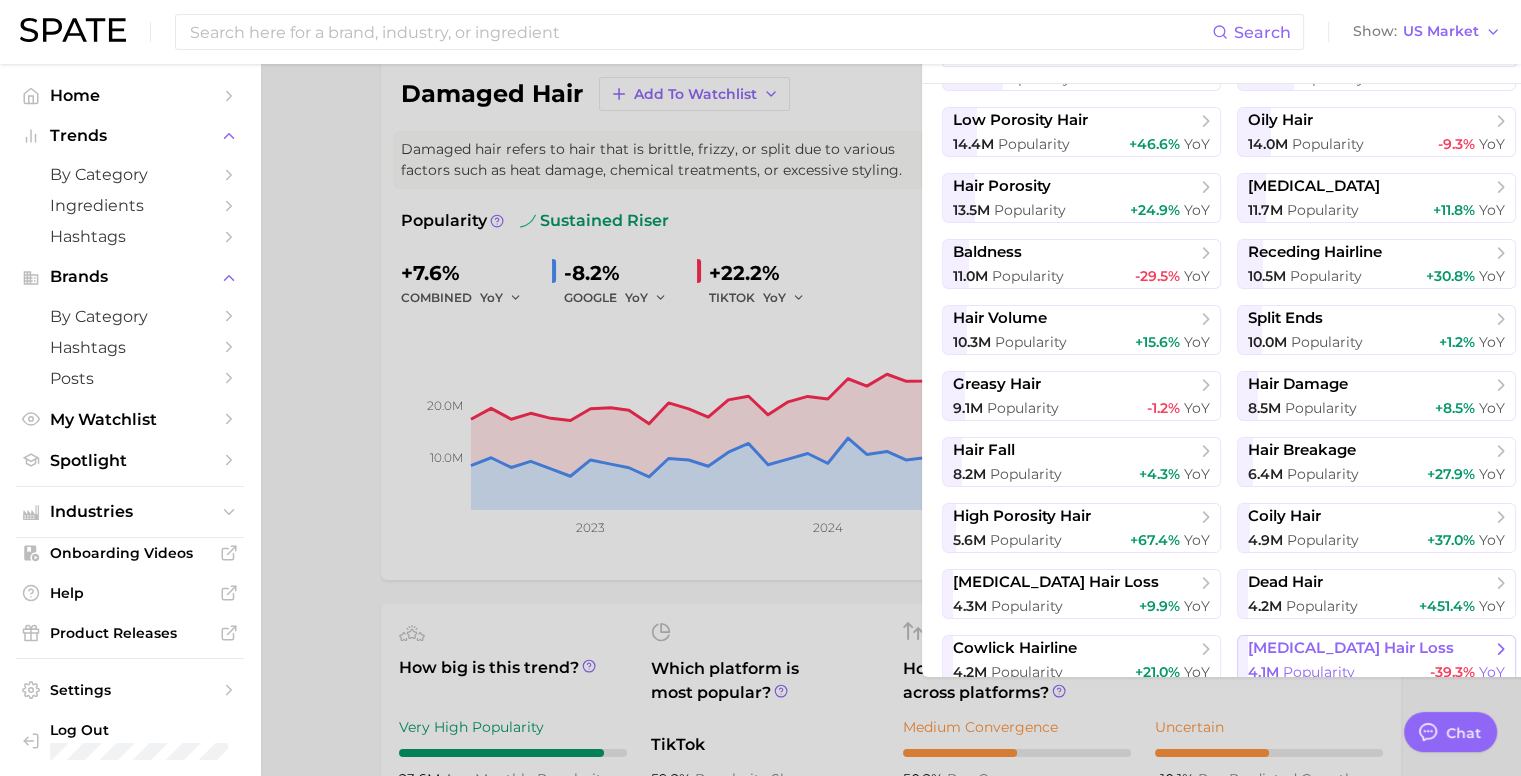 scroll, scrollTop: 260, scrollLeft: 0, axis: vertical 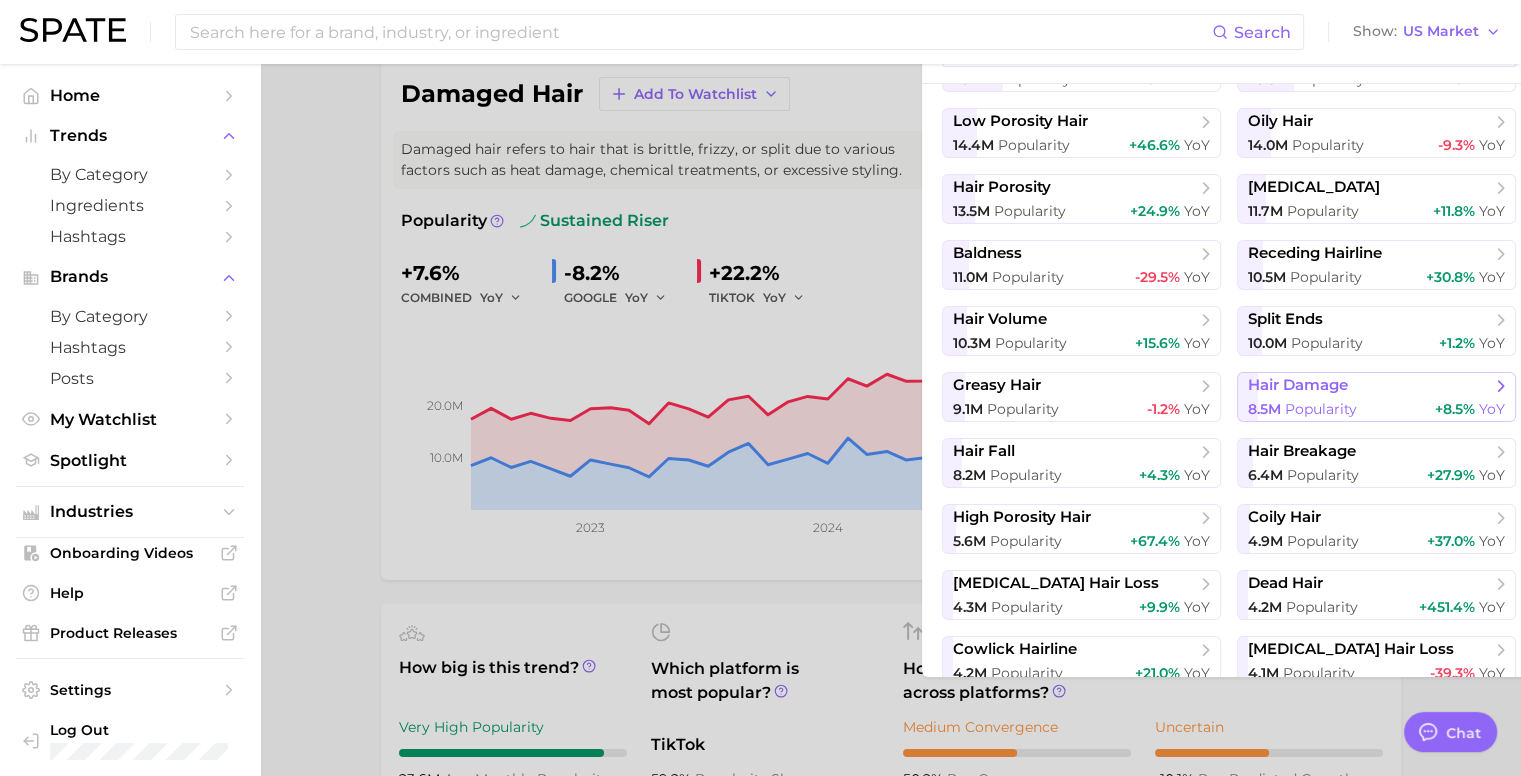click on "hair damage" at bounding box center [1298, 385] 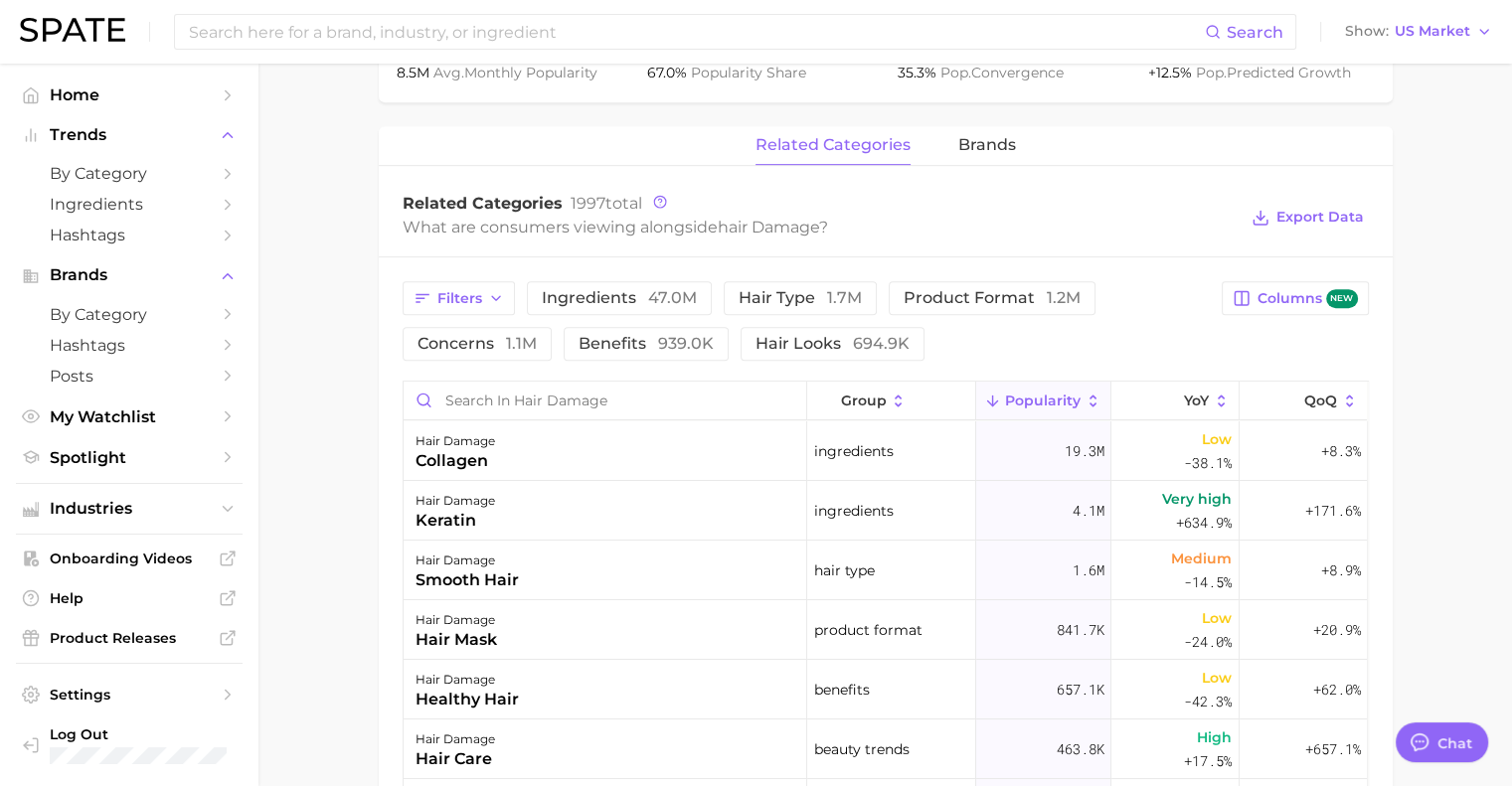 scroll, scrollTop: 906, scrollLeft: 0, axis: vertical 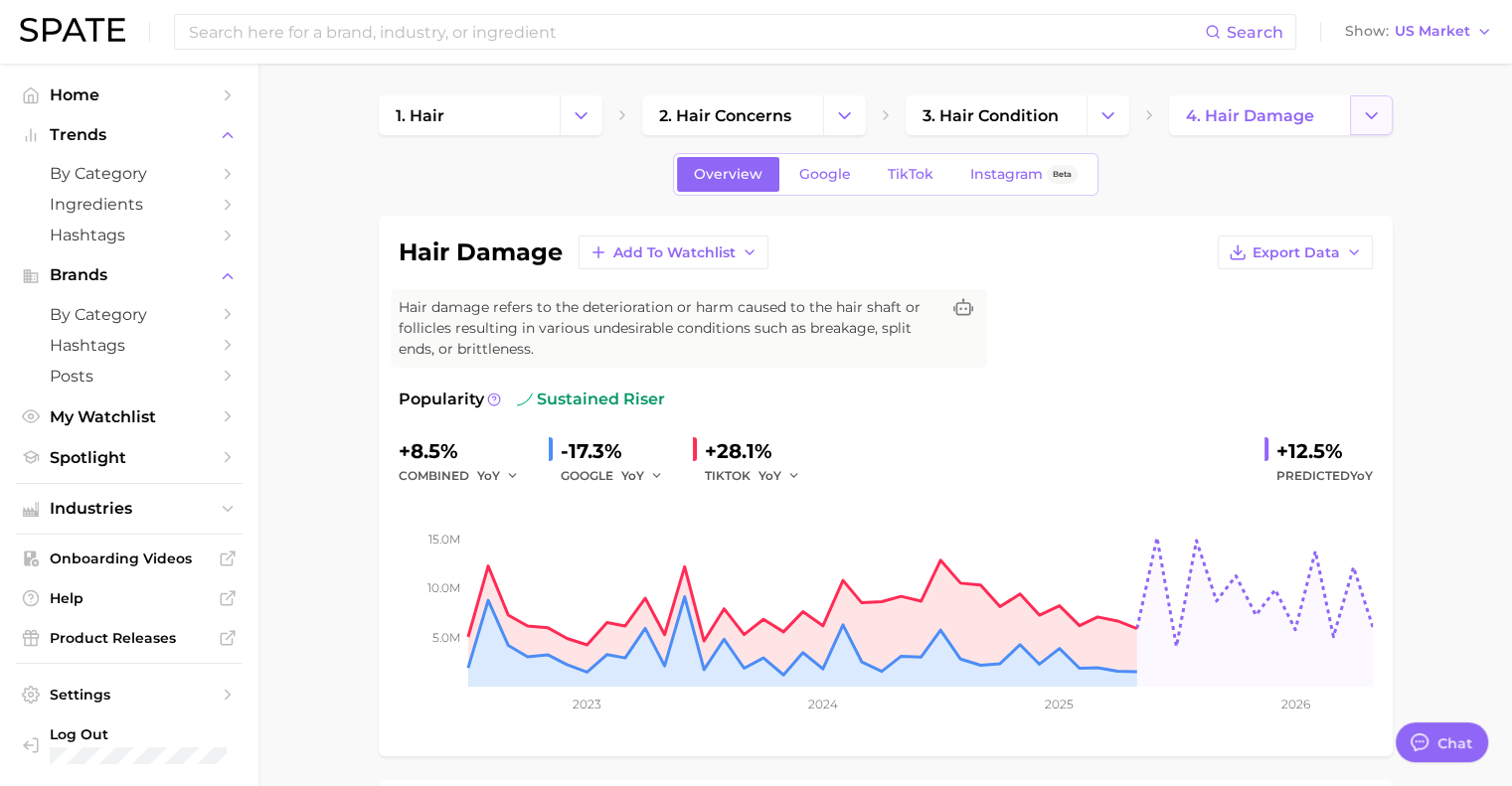 click at bounding box center (1371, 115) 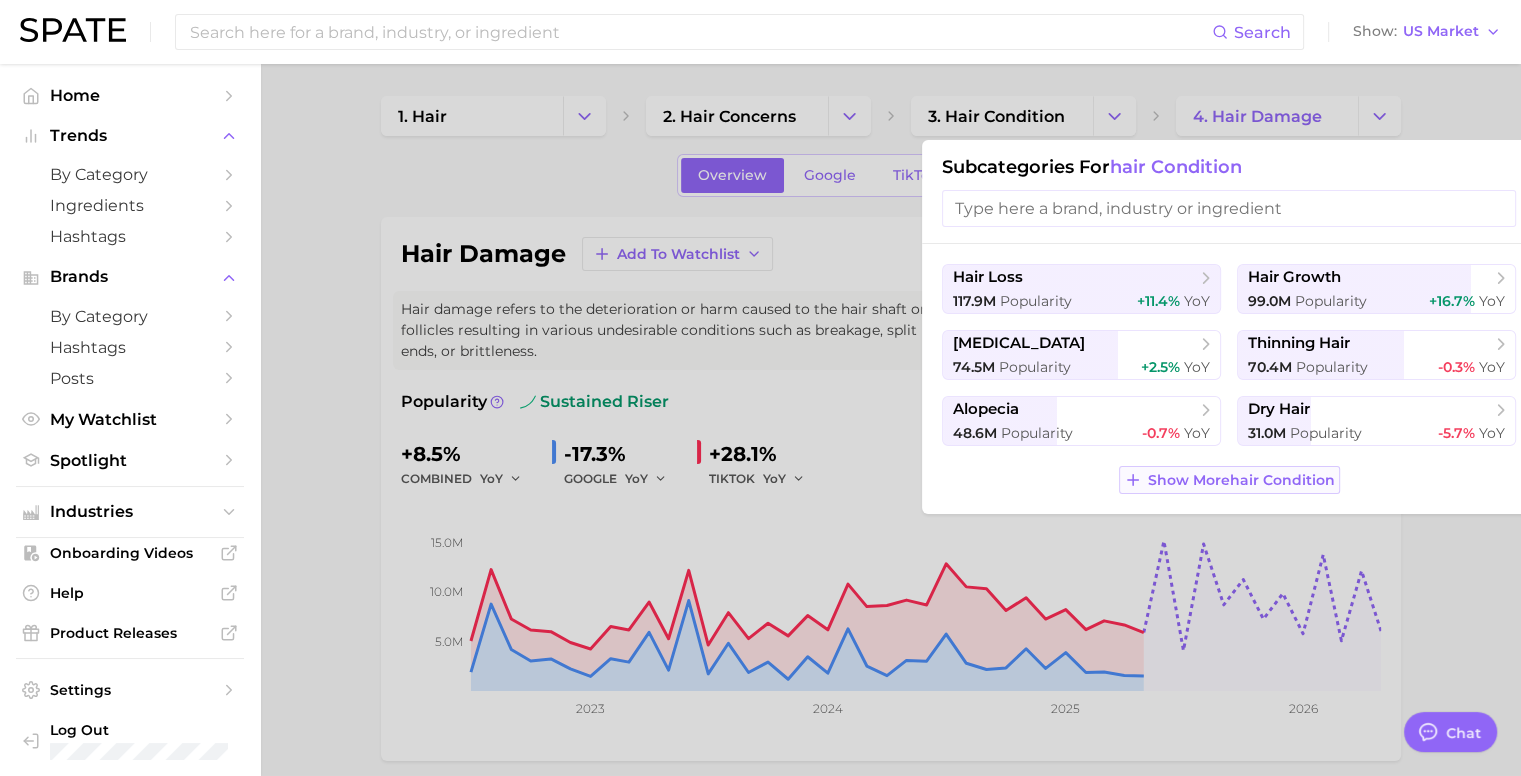 click on "Show More  hair condition" at bounding box center [1241, 480] 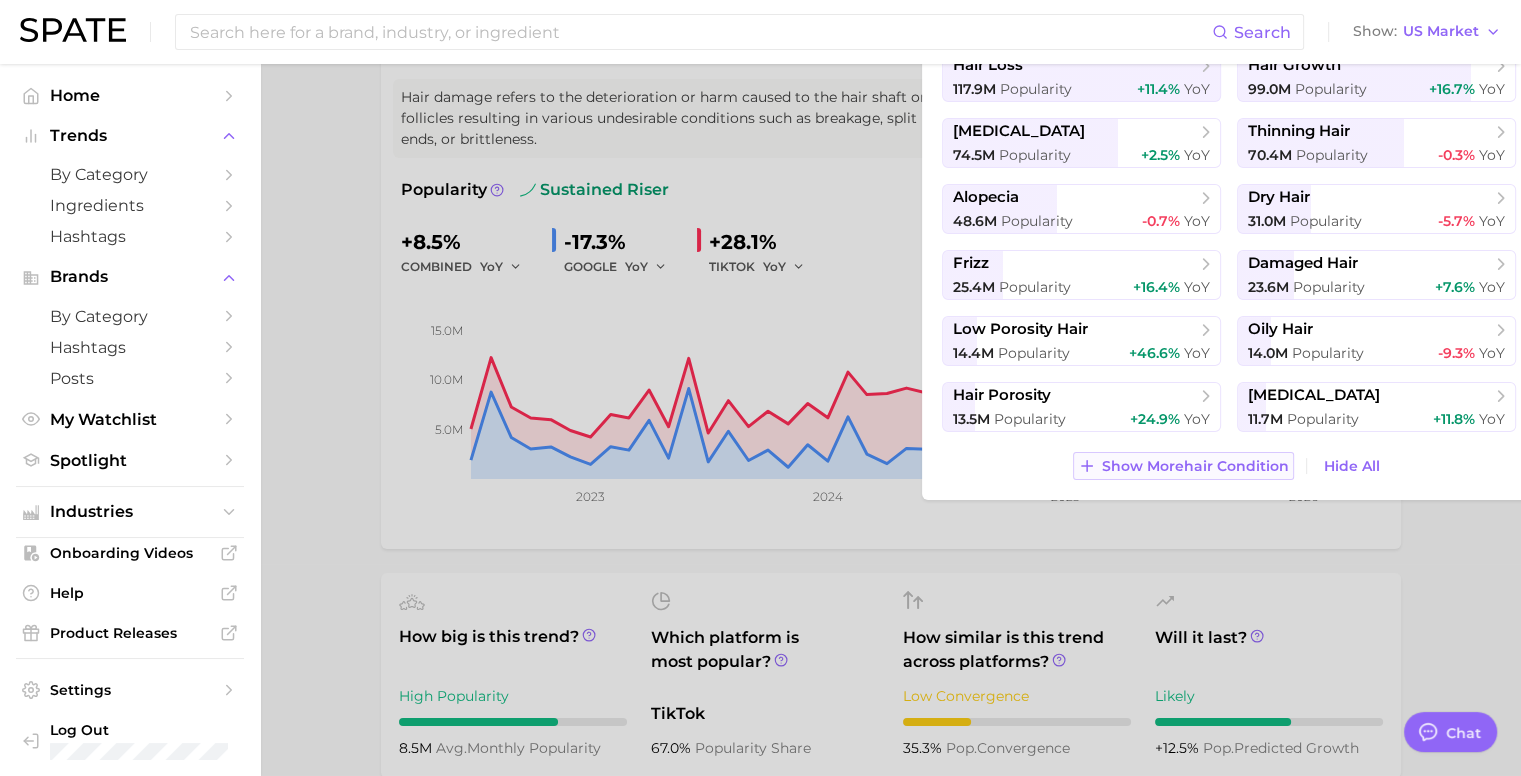 scroll, scrollTop: 214, scrollLeft: 0, axis: vertical 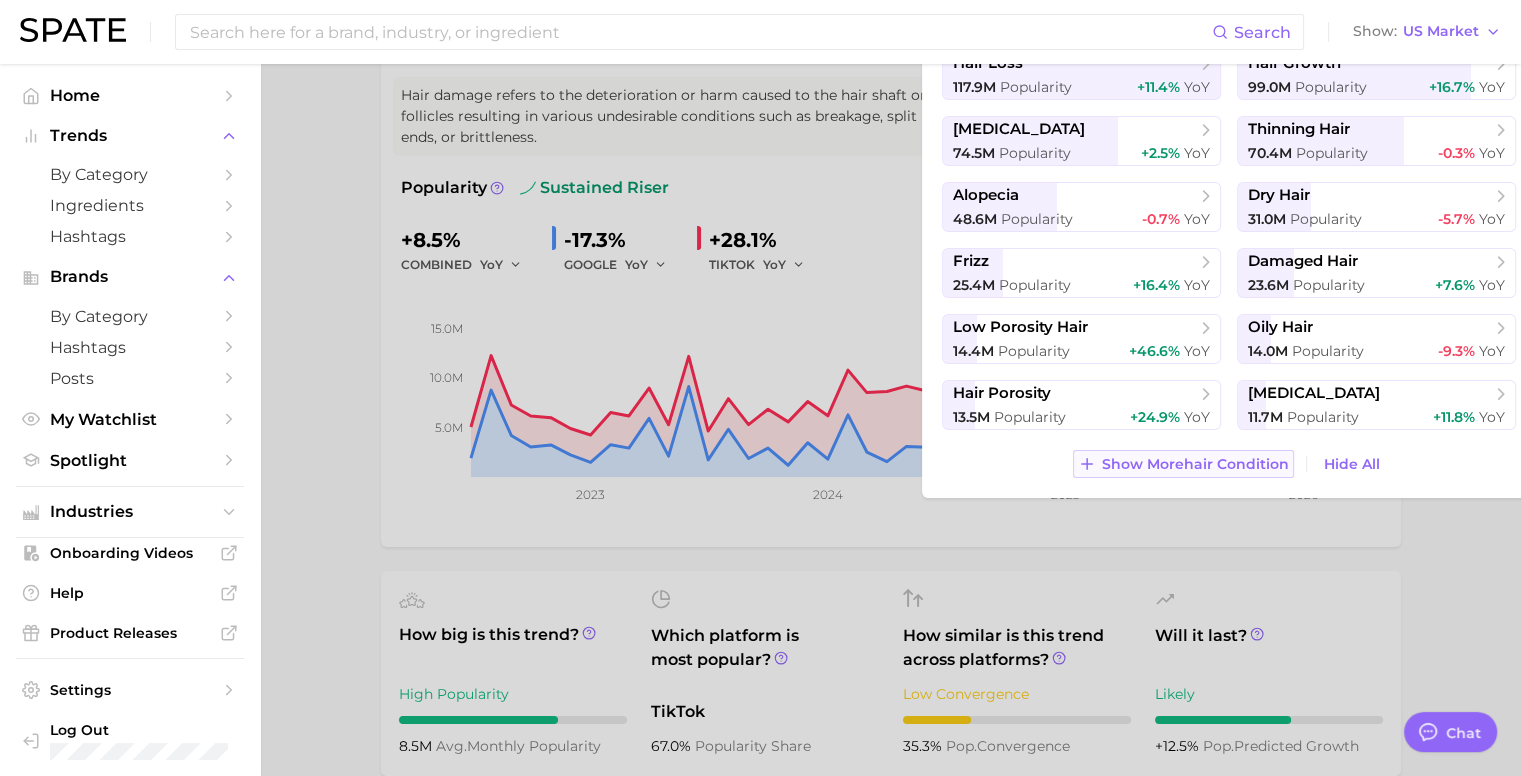 click on "Show More  hair condition" at bounding box center [1183, 464] 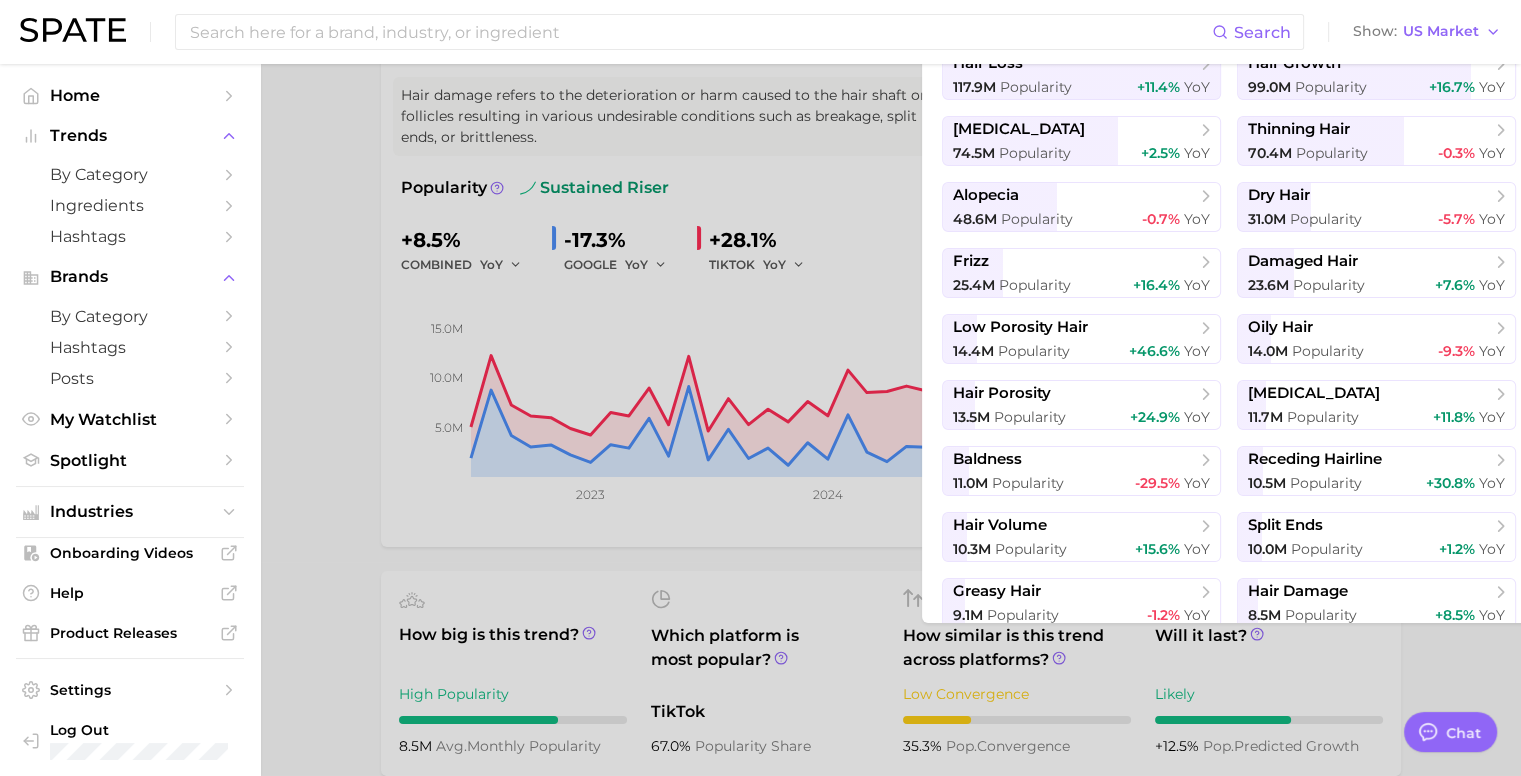 scroll, scrollTop: 72, scrollLeft: 0, axis: vertical 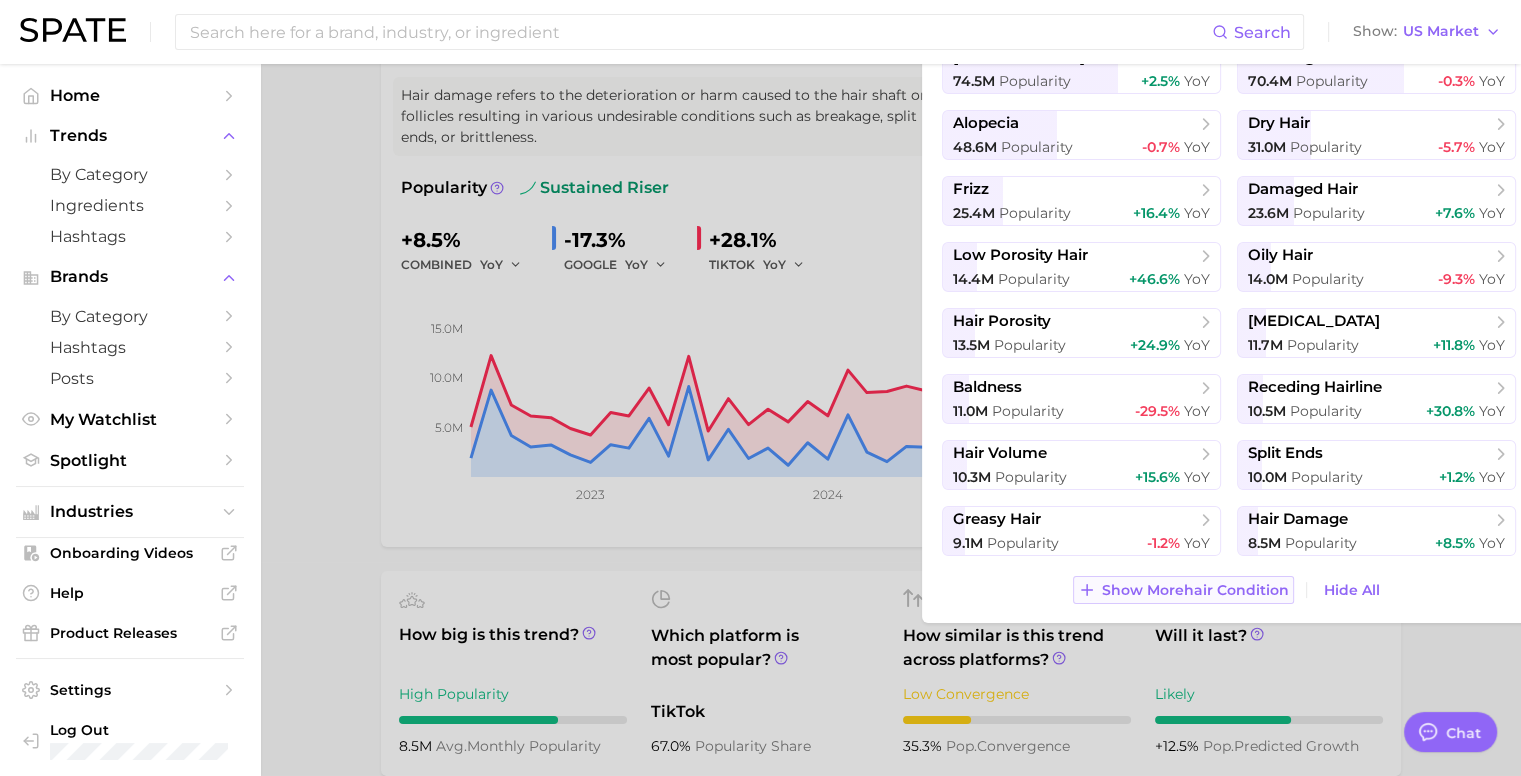 click on "Show More  hair condition" at bounding box center [1195, 590] 